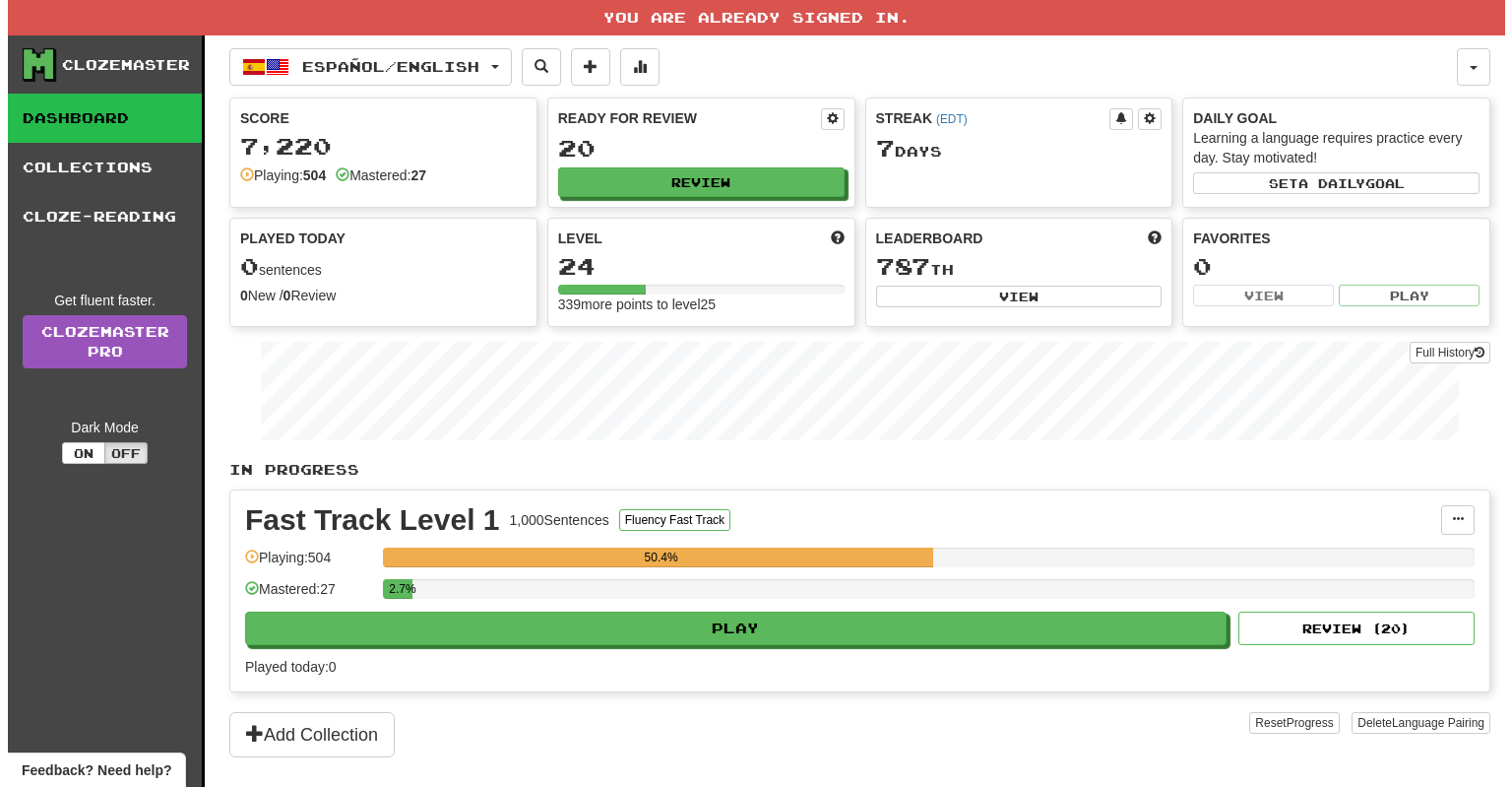 scroll, scrollTop: 0, scrollLeft: 0, axis: both 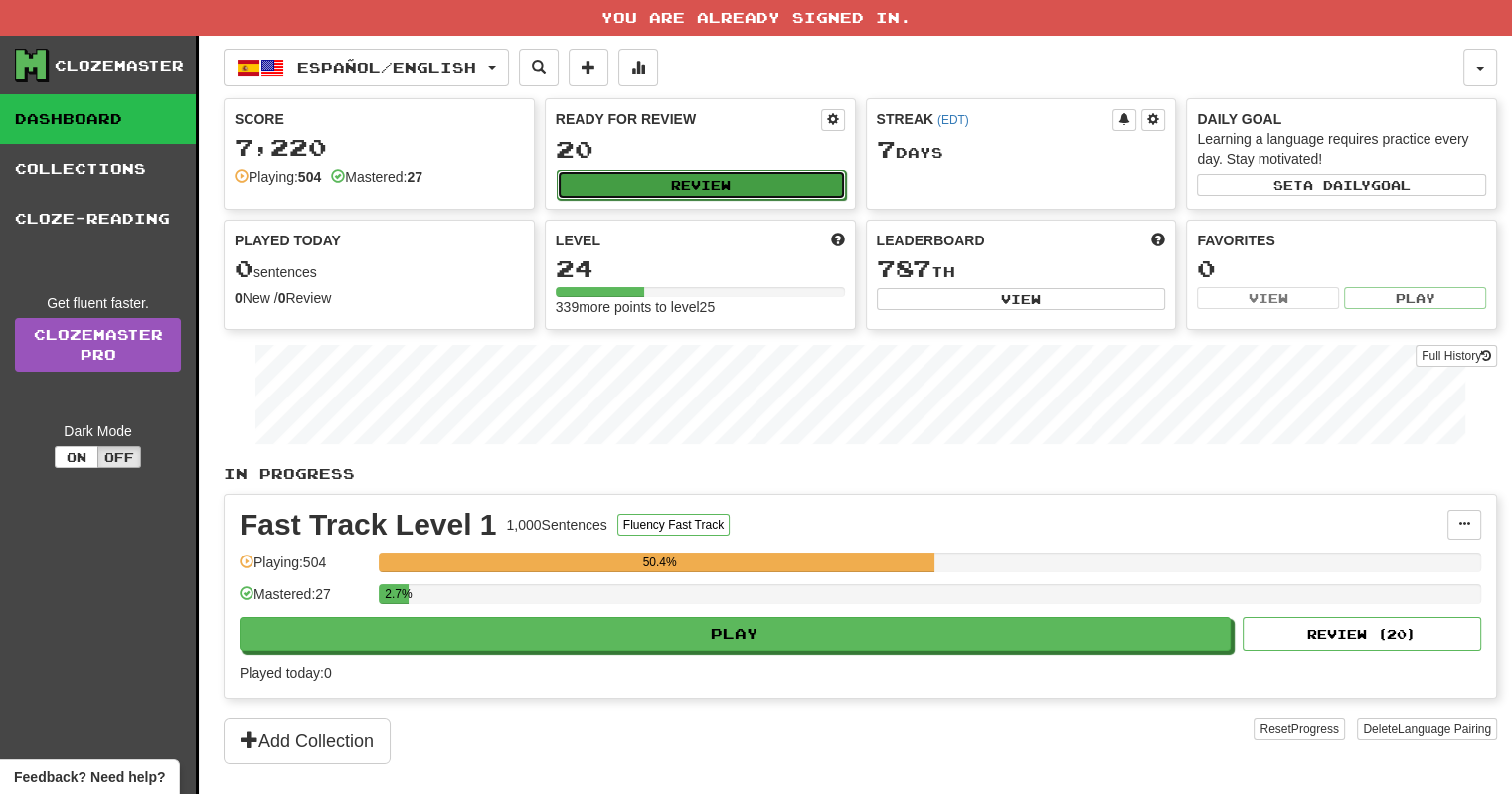 click on "Review" at bounding box center [701, 185] 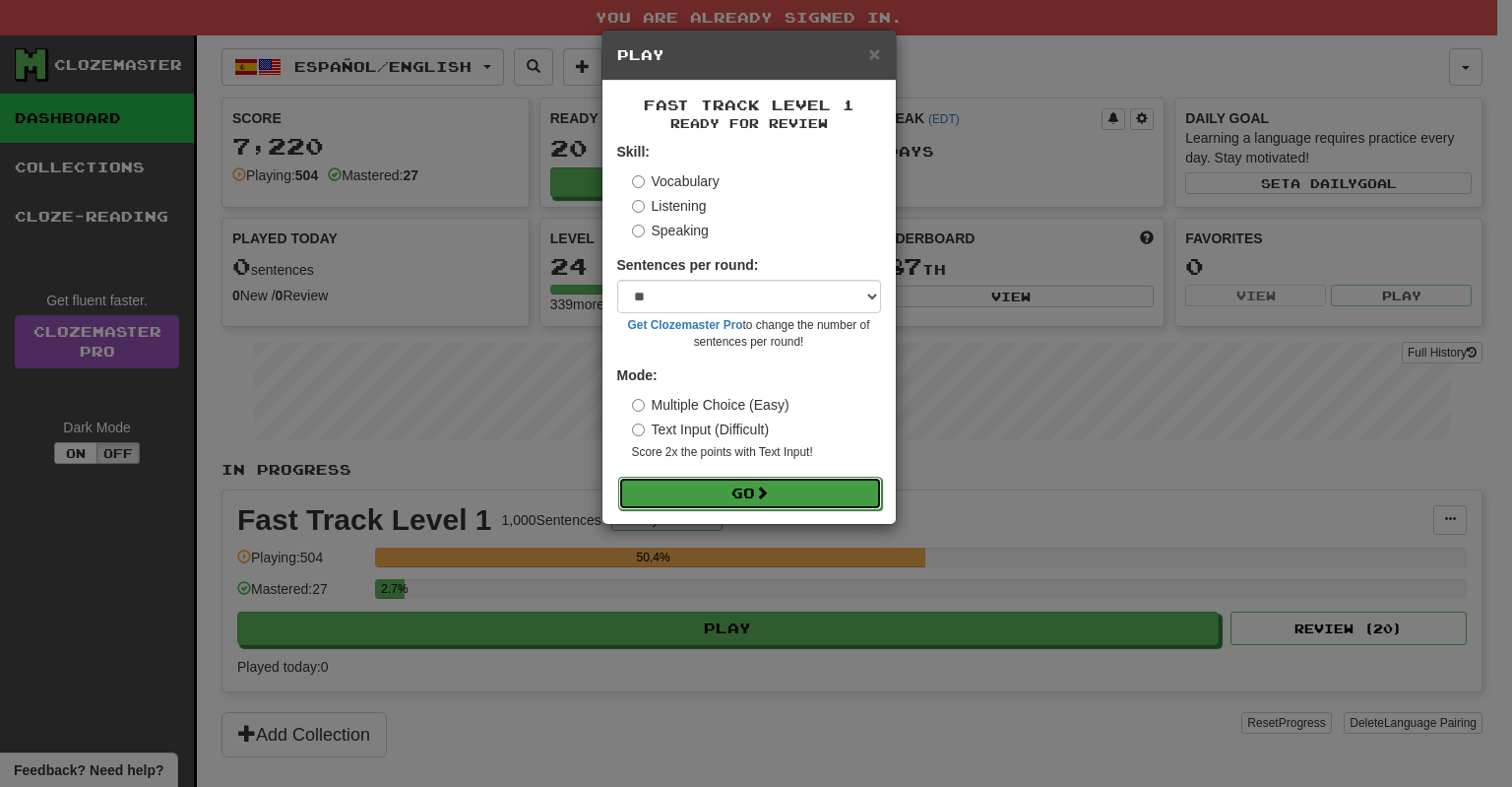 click at bounding box center [762, 492] 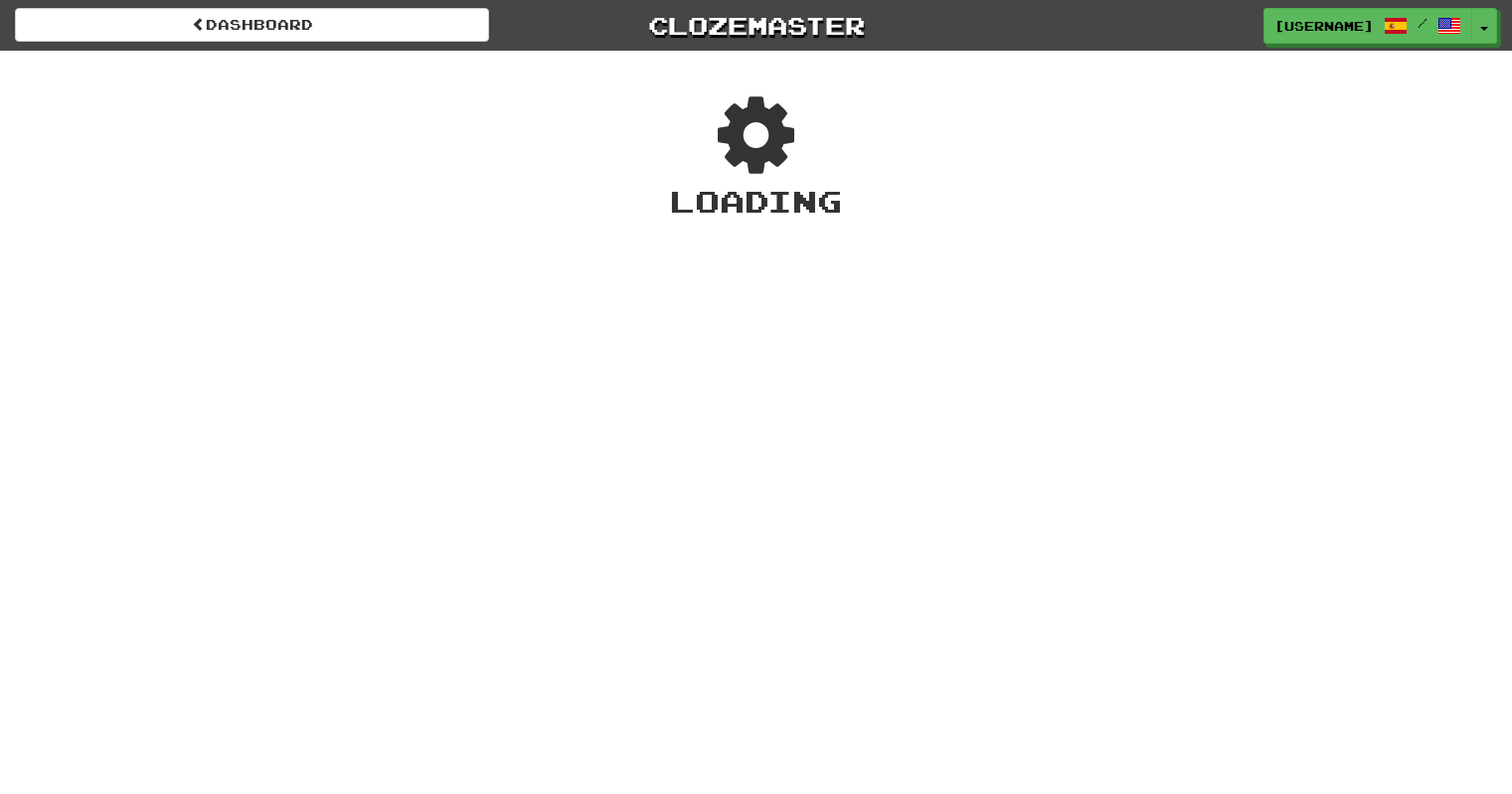 scroll, scrollTop: 0, scrollLeft: 0, axis: both 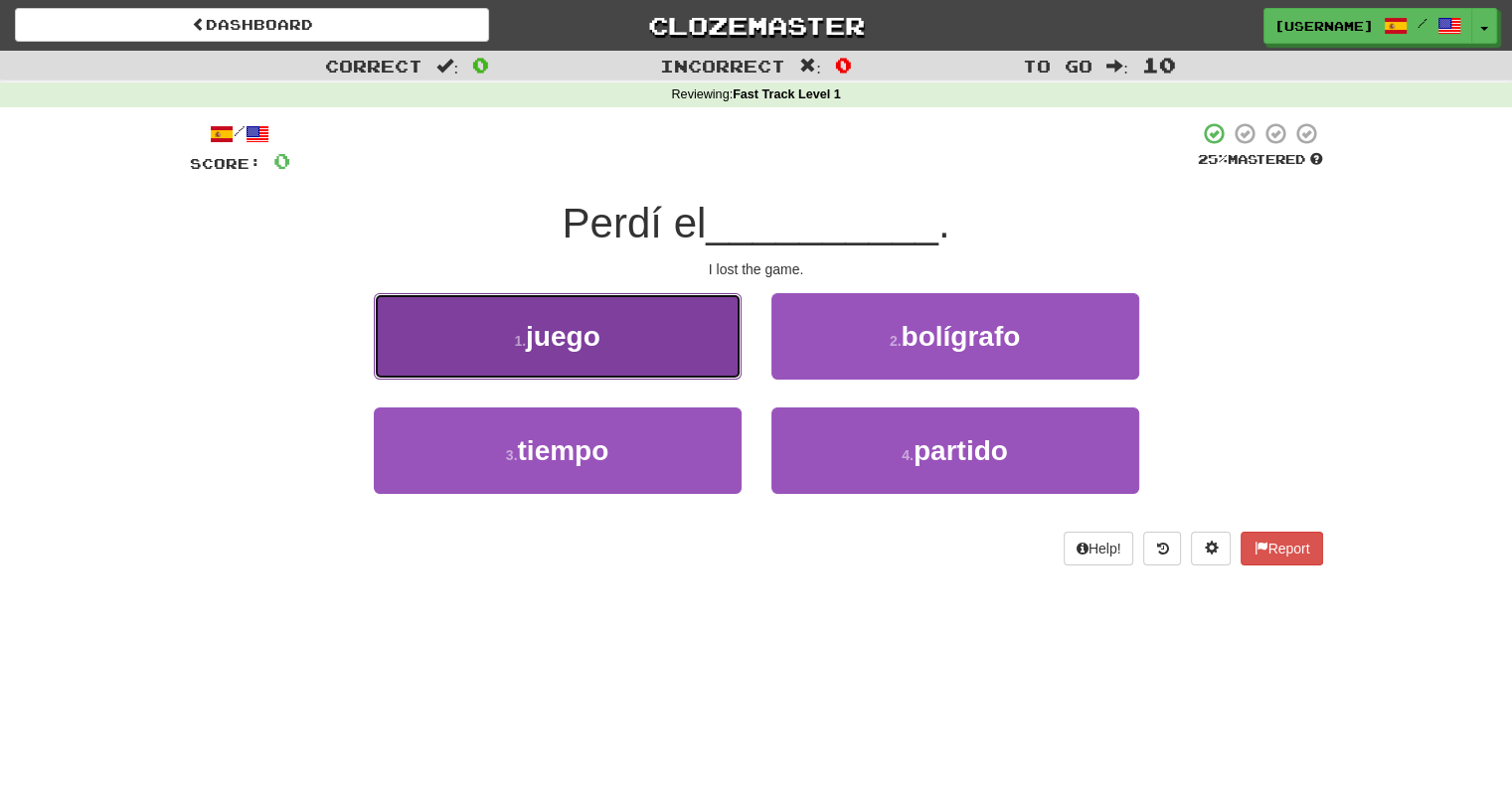 click on "1 .  juego" at bounding box center [558, 336] 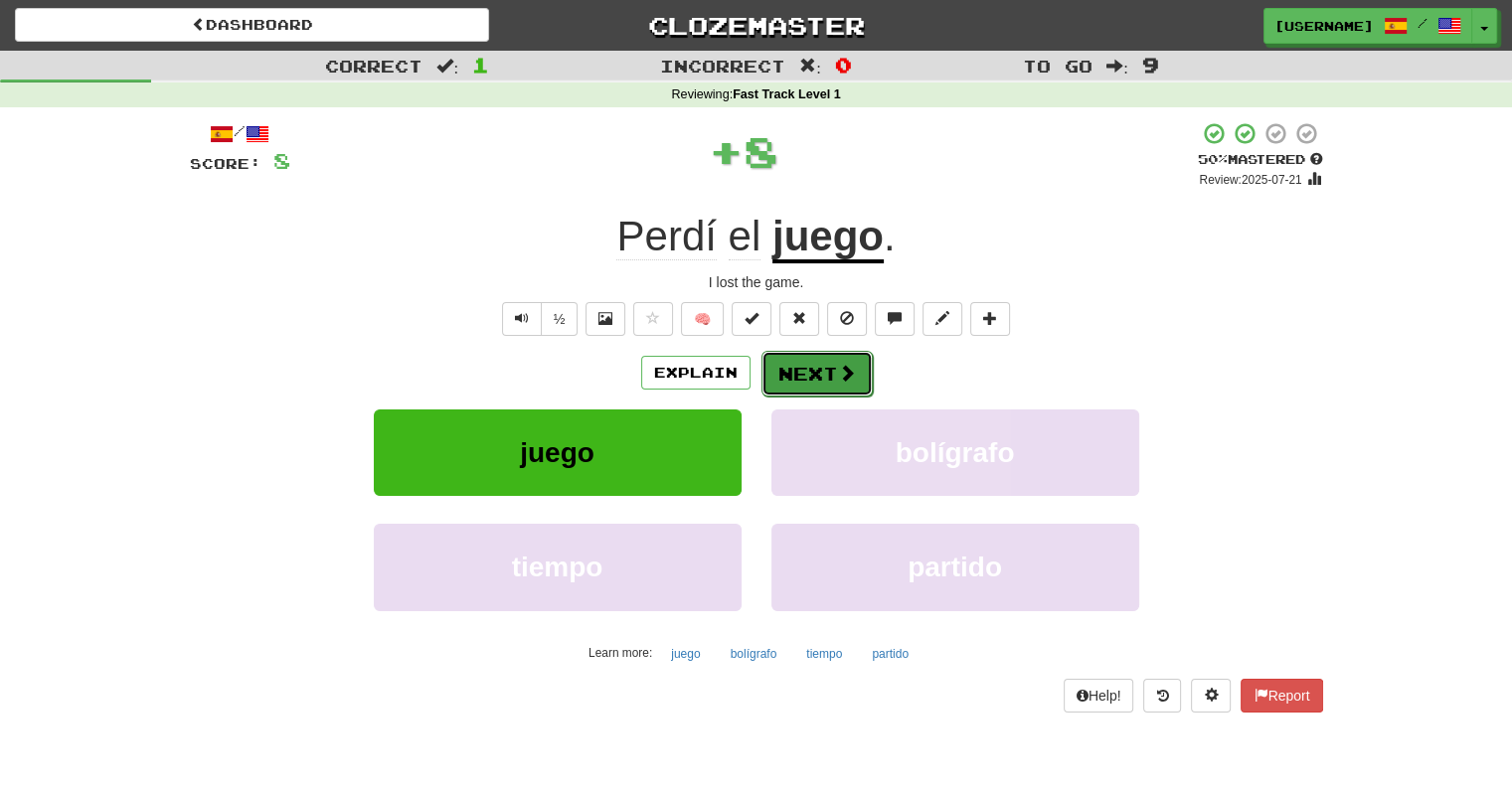 click at bounding box center (847, 373) 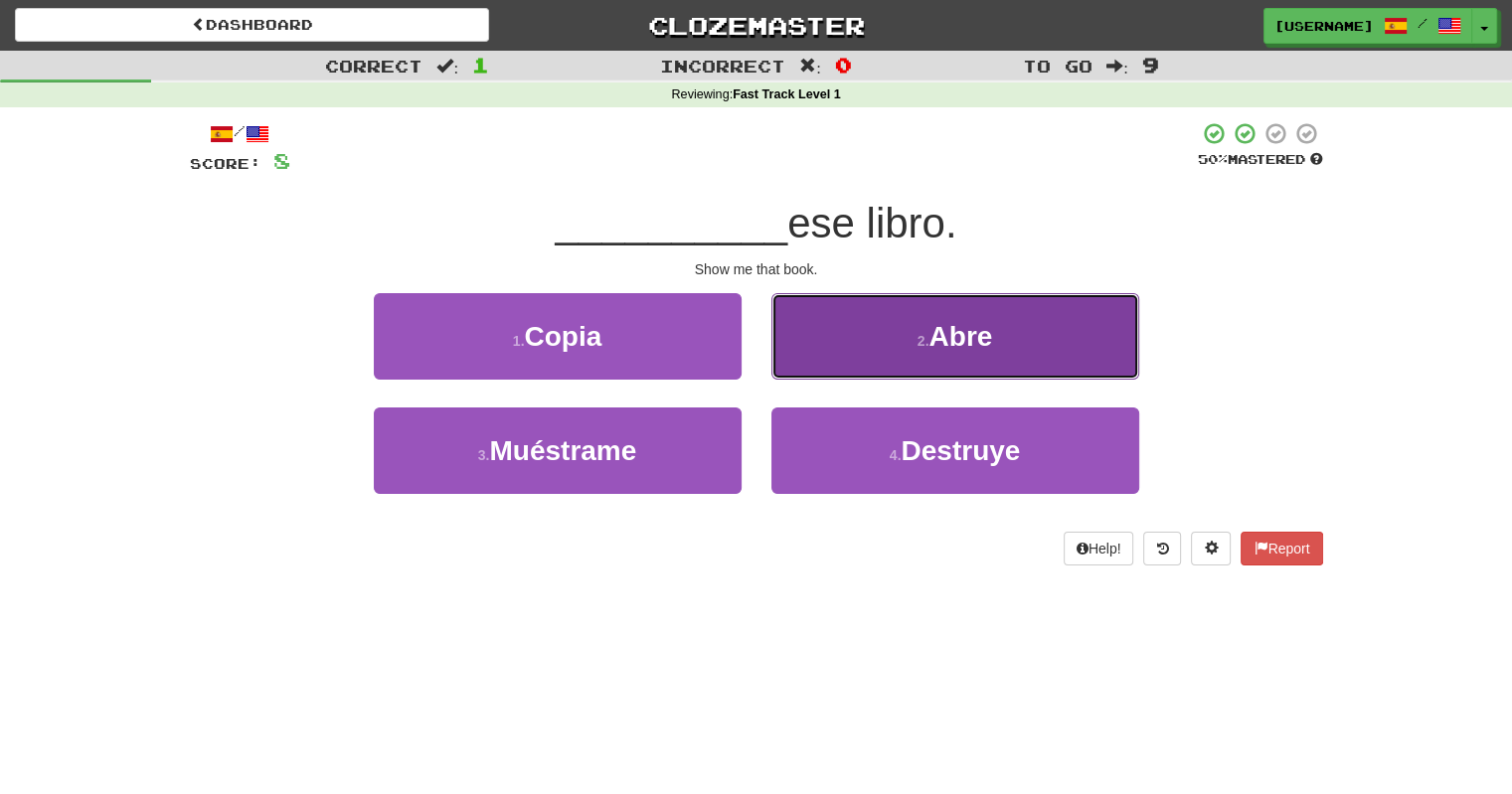 click on "2 .  Abre" at bounding box center (955, 336) 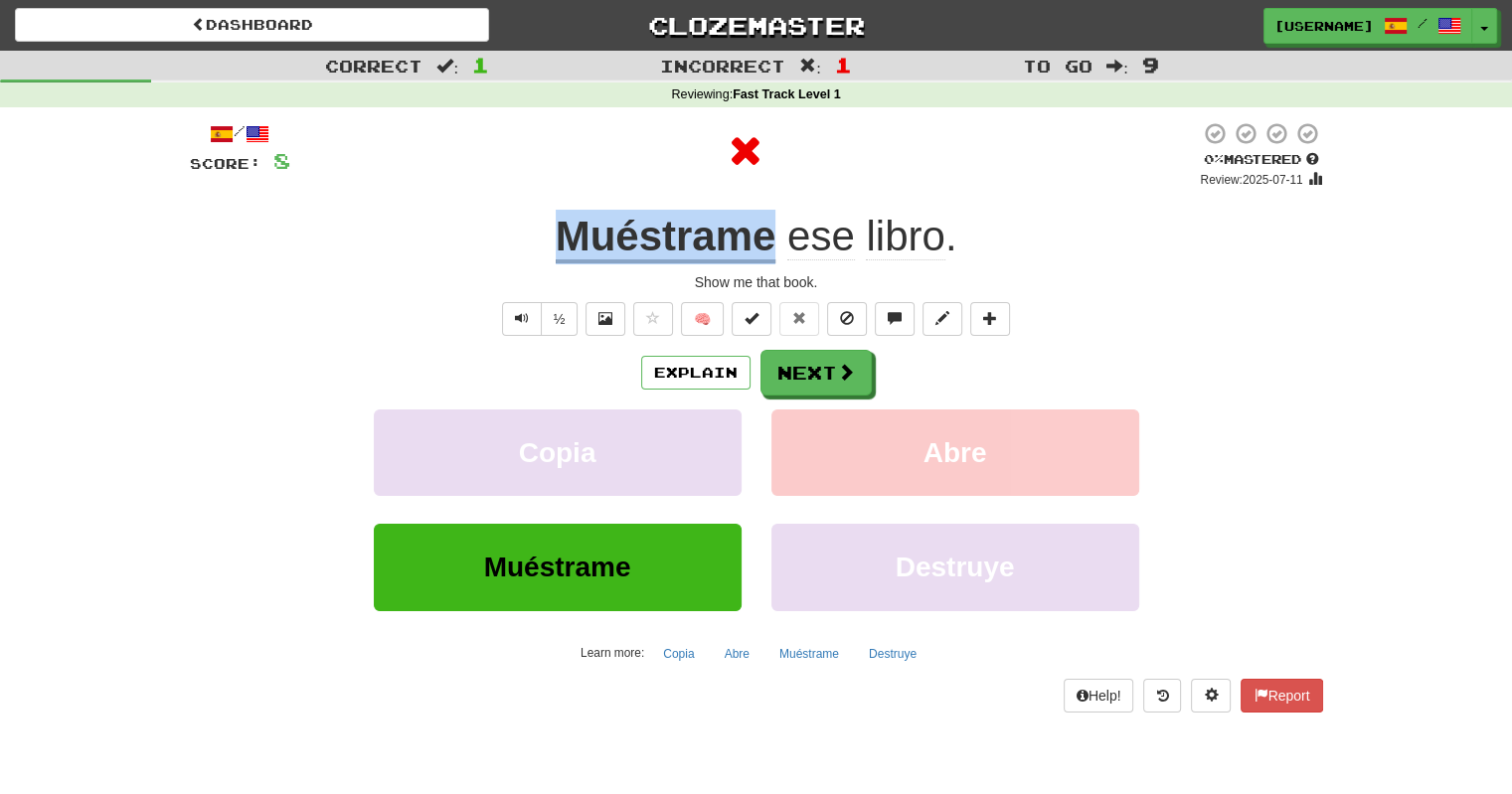 drag, startPoint x: 774, startPoint y: 240, endPoint x: 516, endPoint y: 244, distance: 258.03101 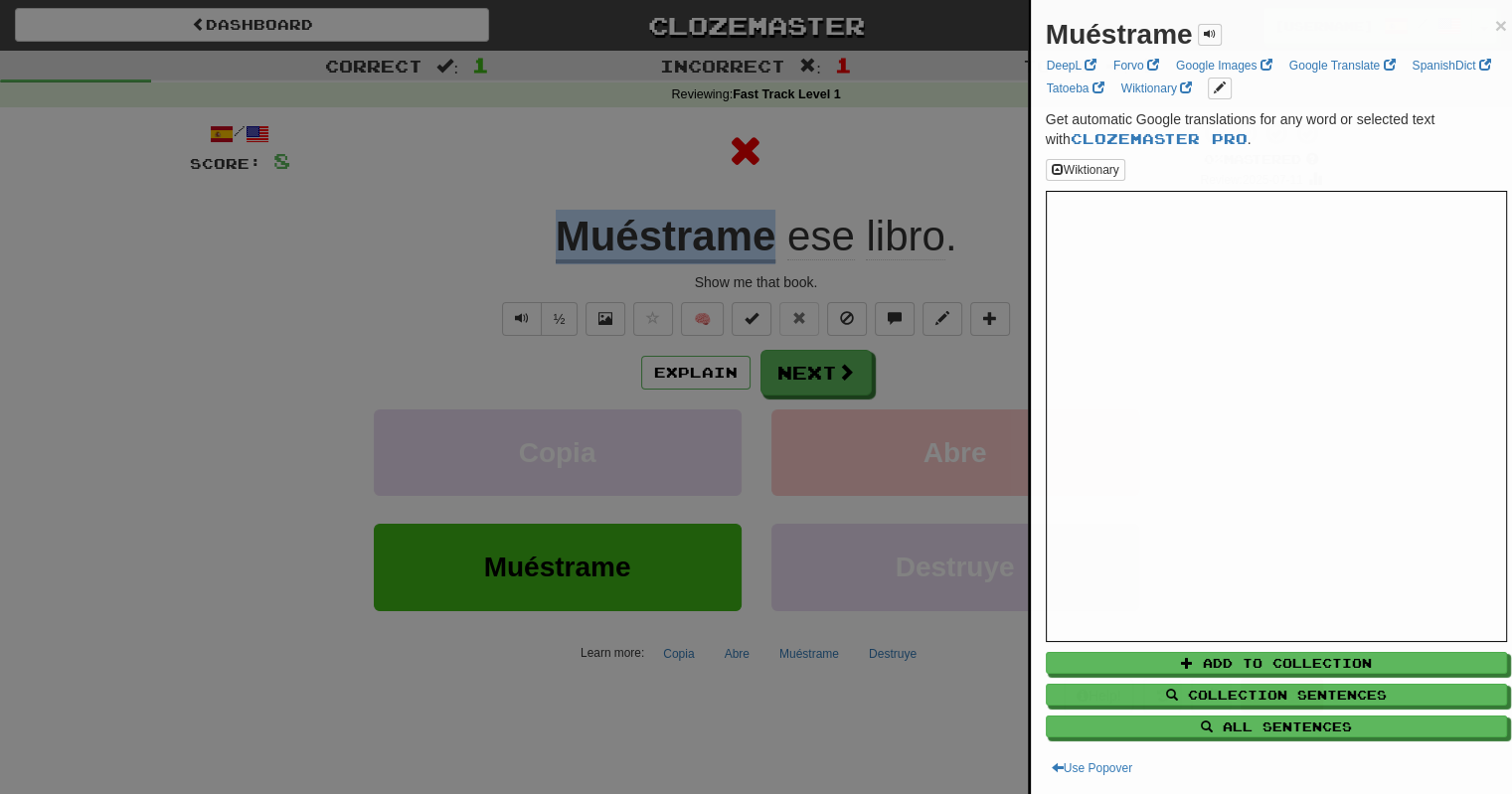 copy on "Muéstrame" 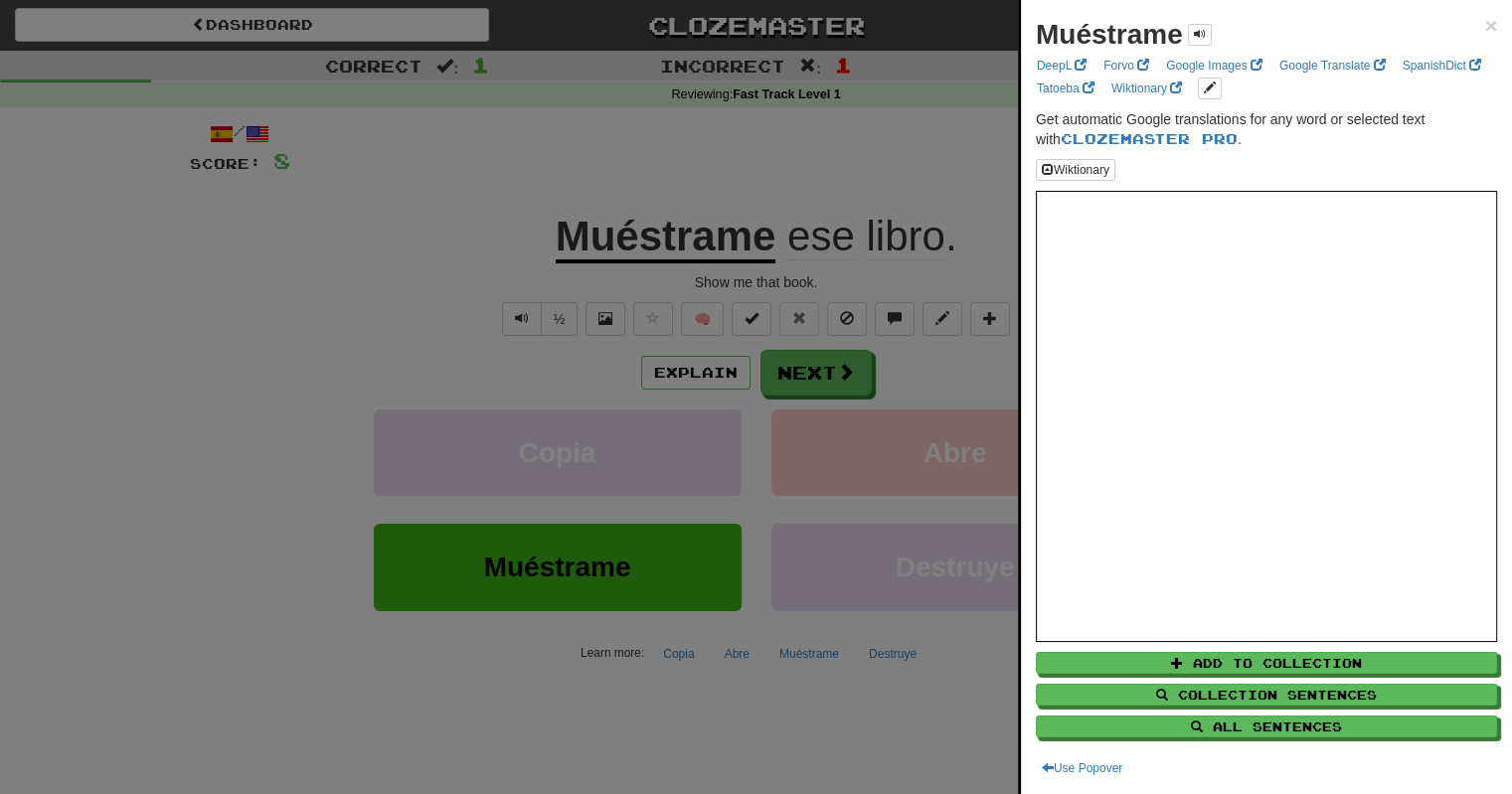 click at bounding box center [756, 397] 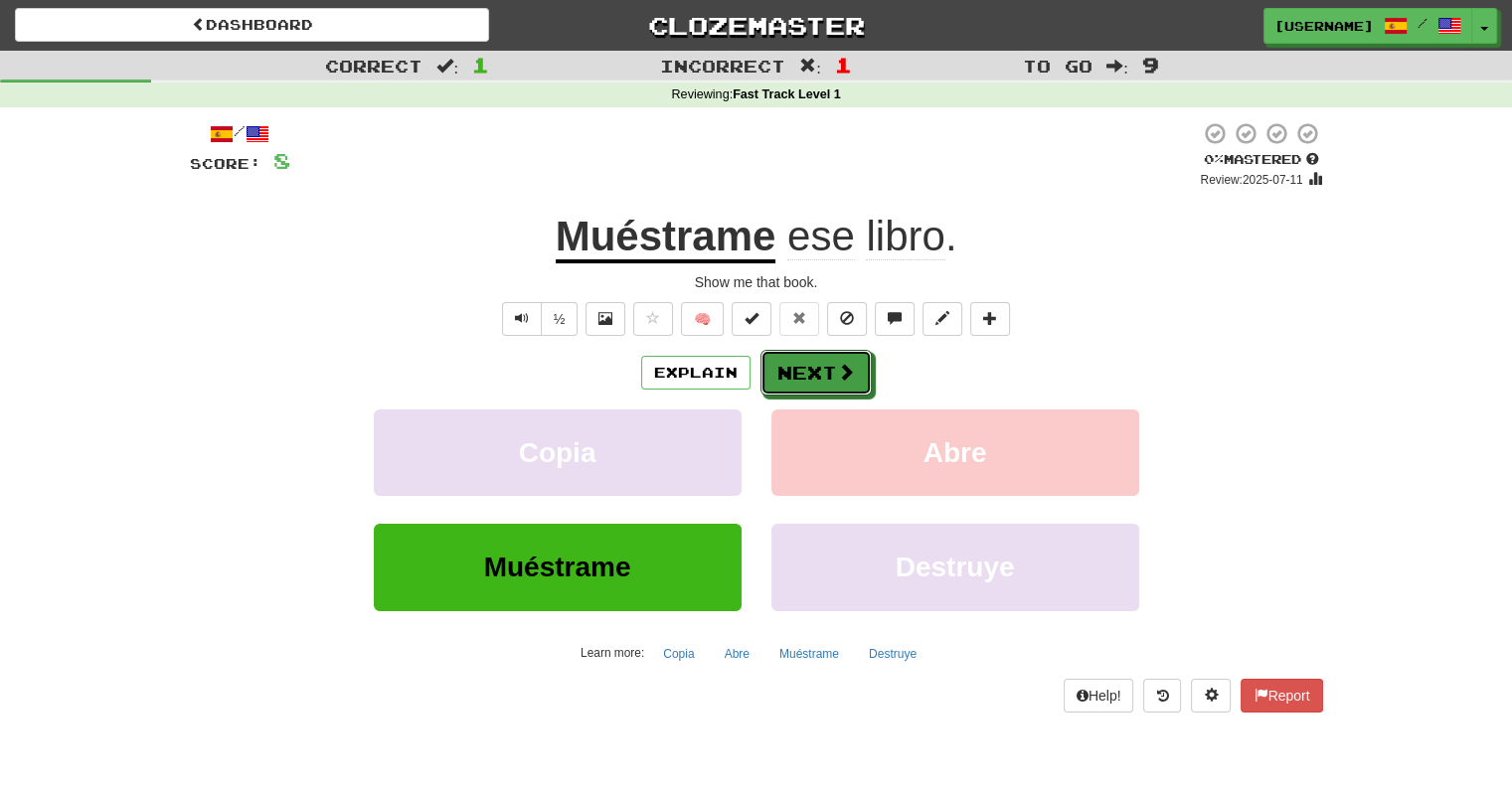 click on "Next" at bounding box center [816, 373] 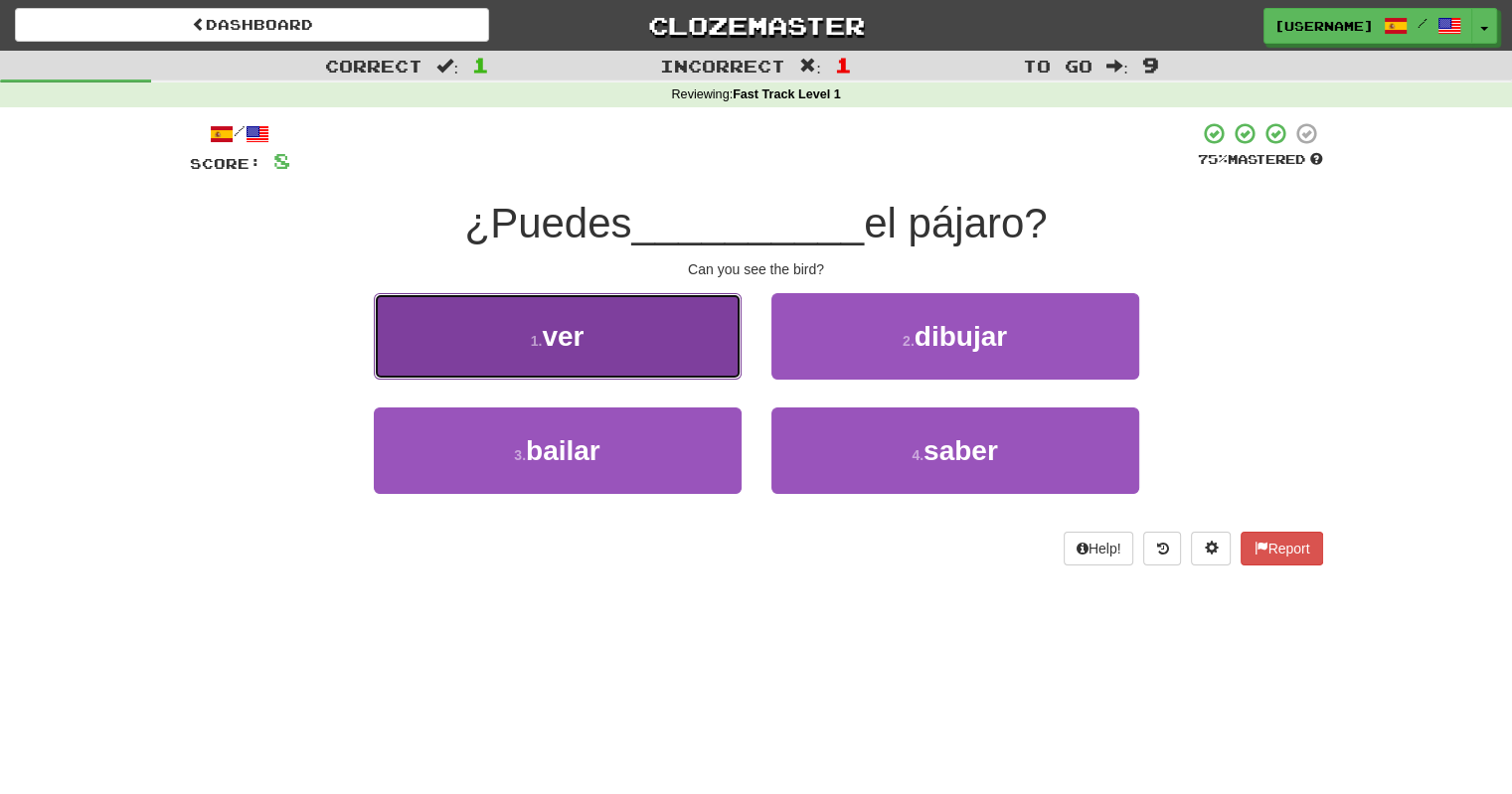 click on "1 .  ver" at bounding box center [558, 336] 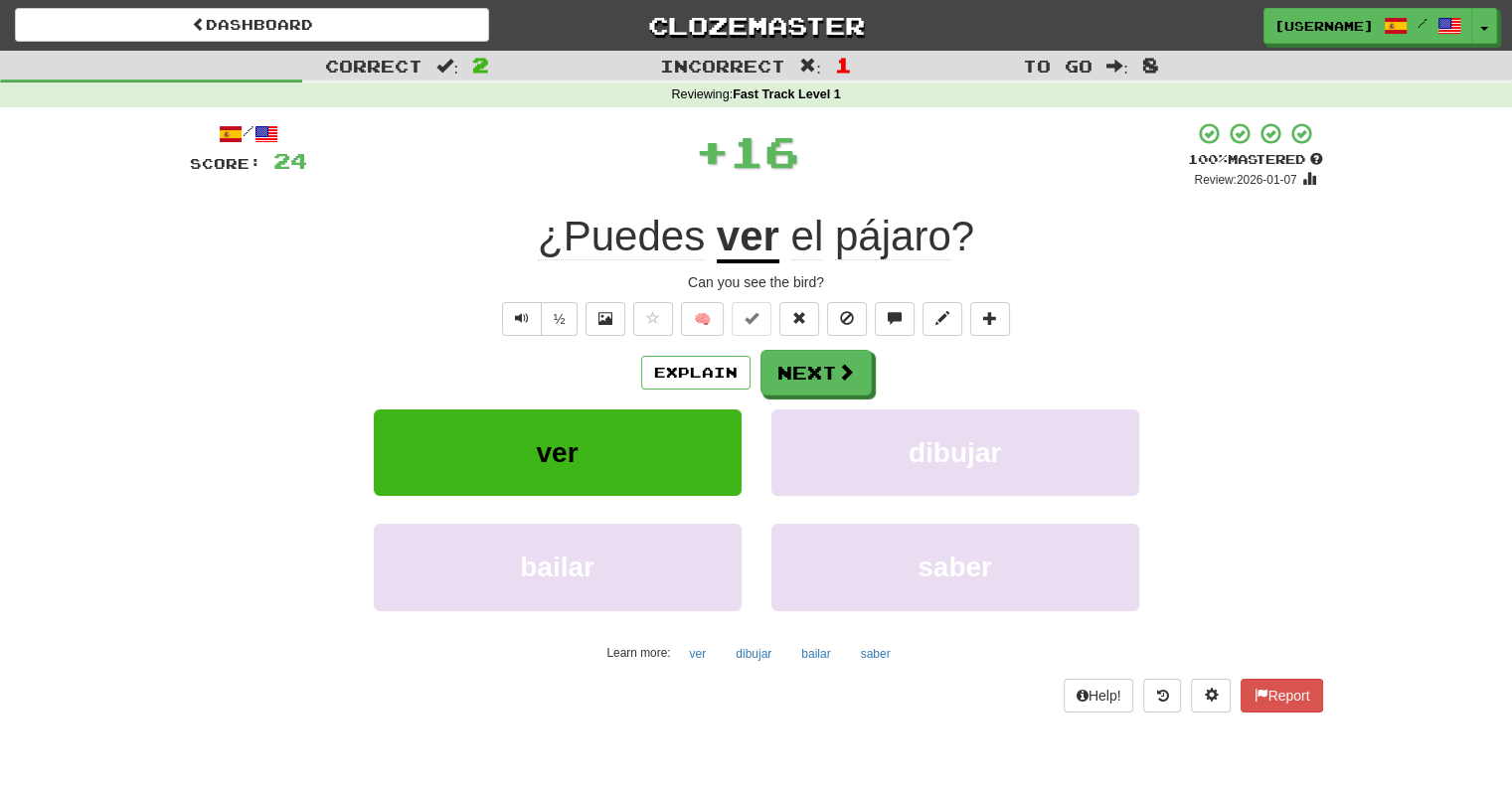 click on "/  Score:   24 + 16 100 %  Mastered Review:  2026-01-07 ¿Puedes   ver   el   pájaro ? Can you see the bird? ½ 🧠 Explain Next ver dibujar bailar saber Learn more: ver dibujar bailar saber  Help!  Report" at bounding box center [756, 416] 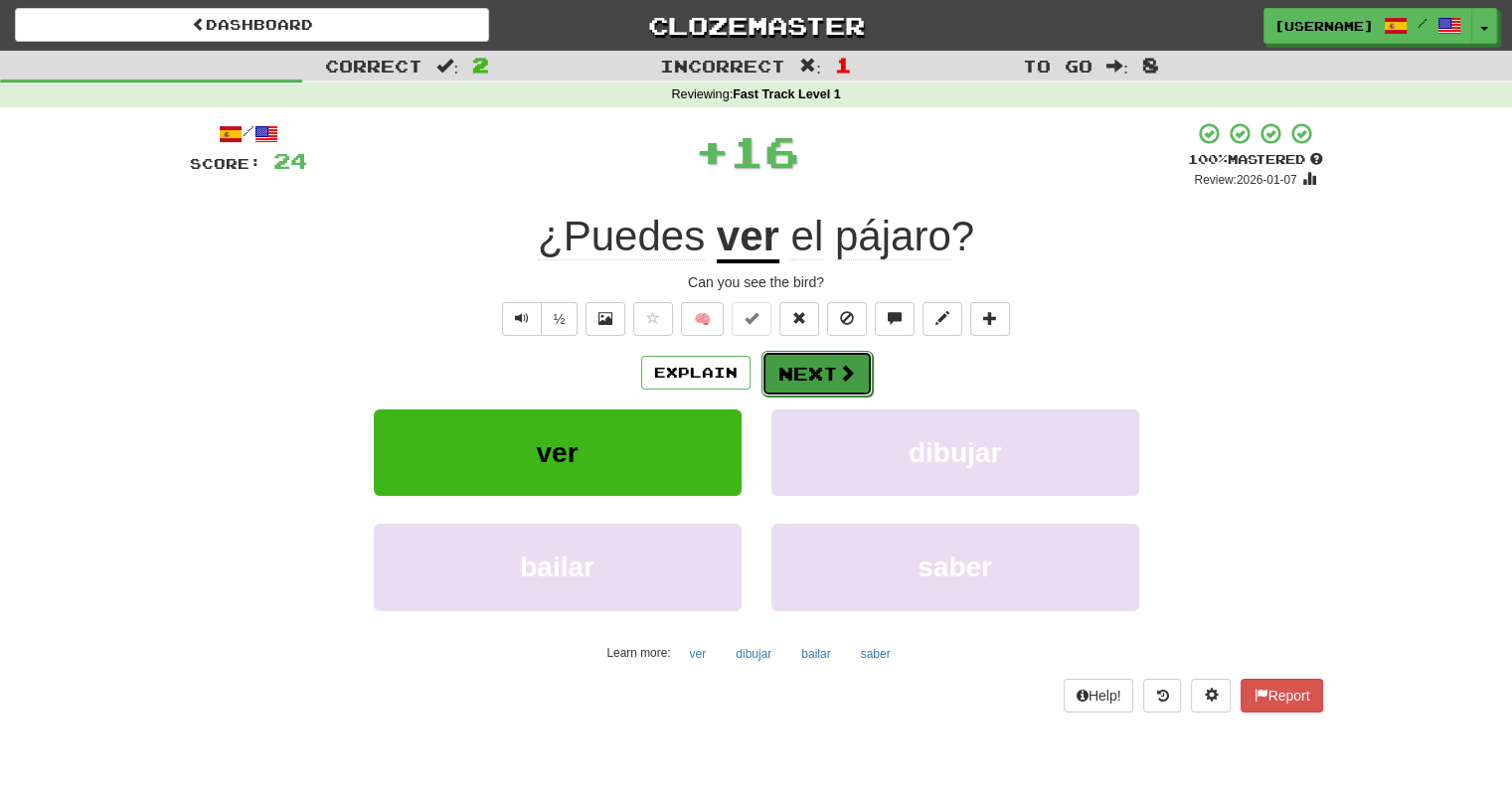 click on "Next" at bounding box center [817, 374] 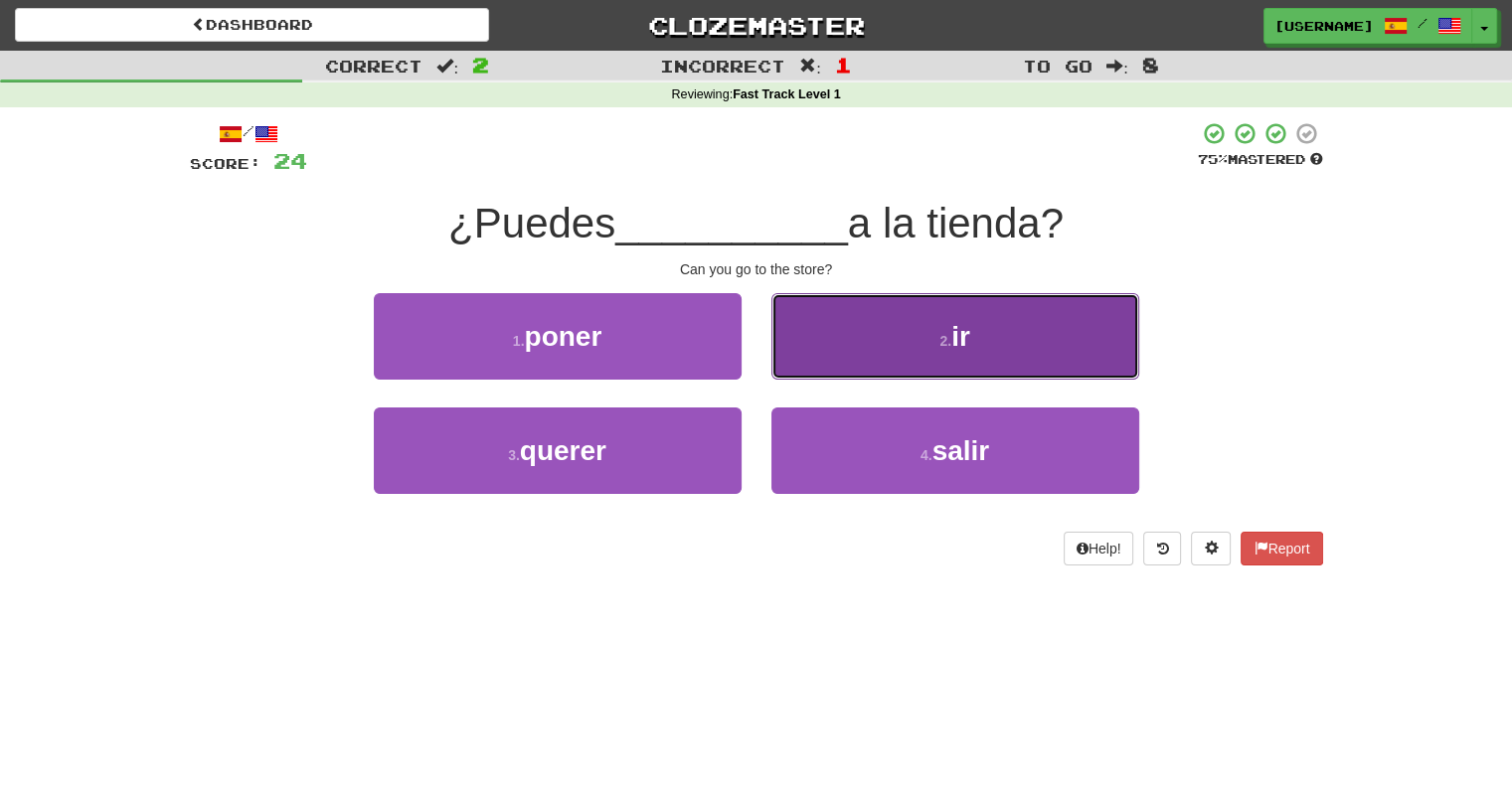 click on "2 .  ir" at bounding box center (955, 336) 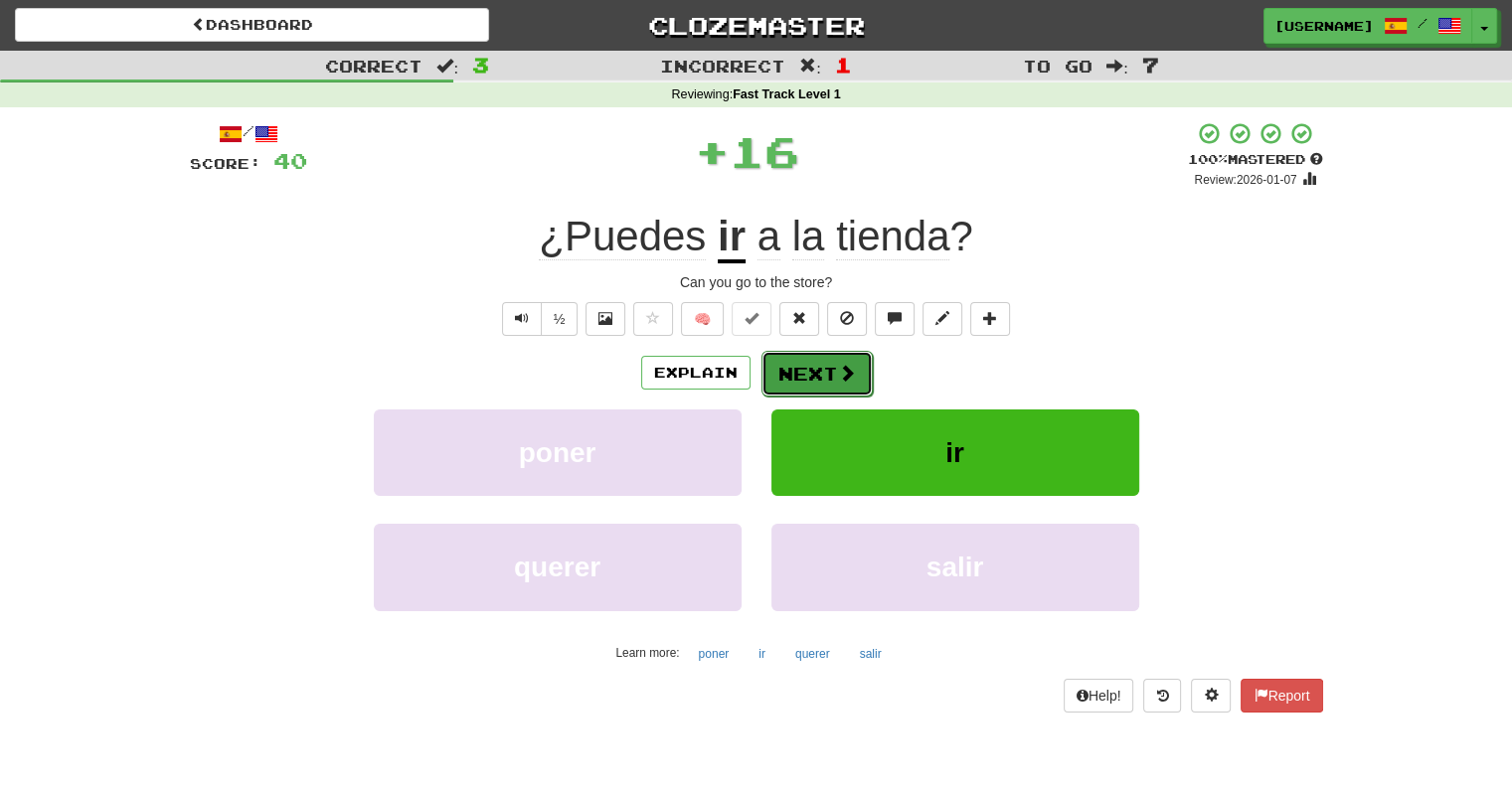 click on "Next" at bounding box center [817, 374] 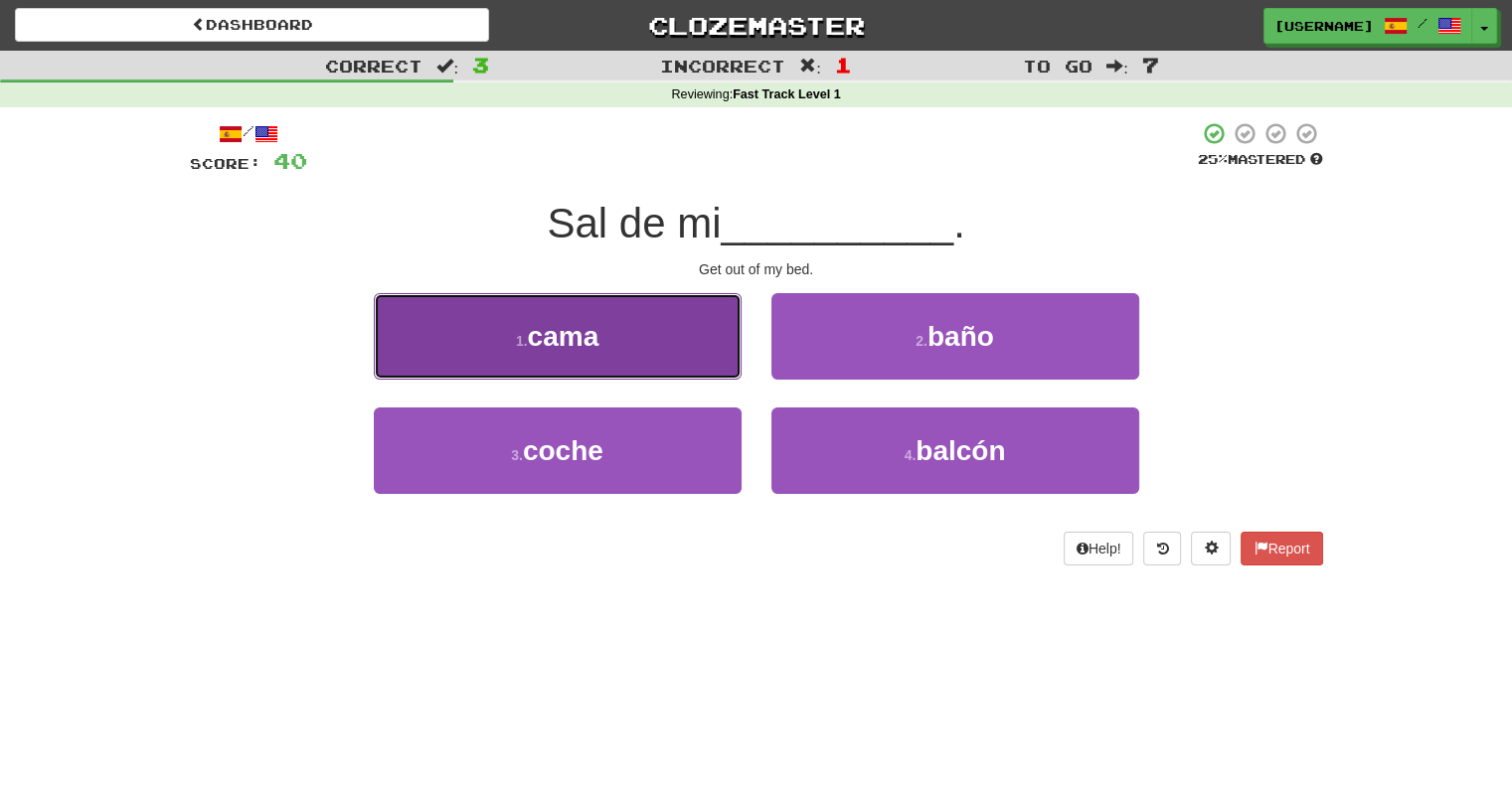 click on "1 .  cama" at bounding box center [558, 336] 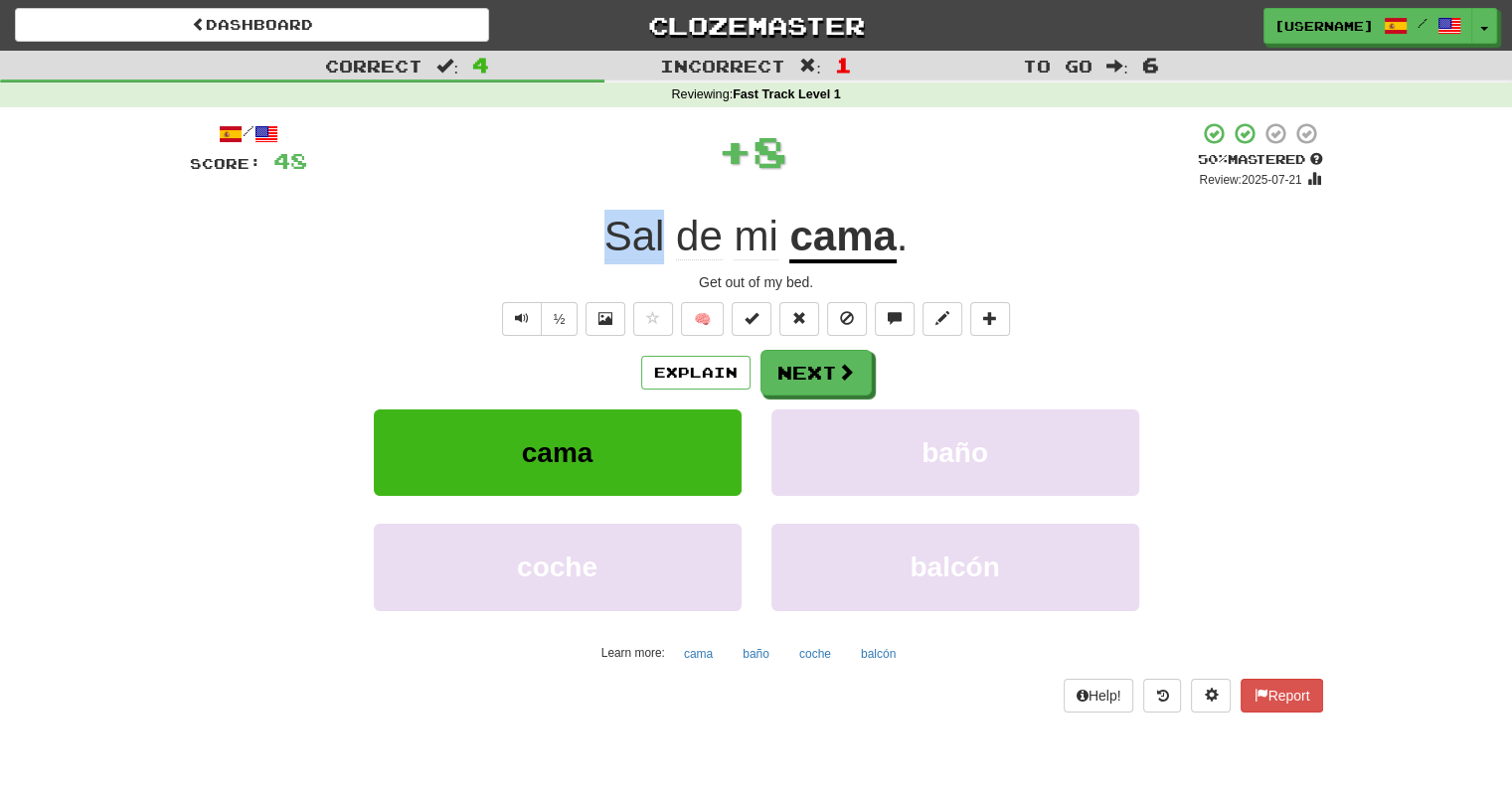drag, startPoint x: 666, startPoint y: 242, endPoint x: 588, endPoint y: 247, distance: 78.16009 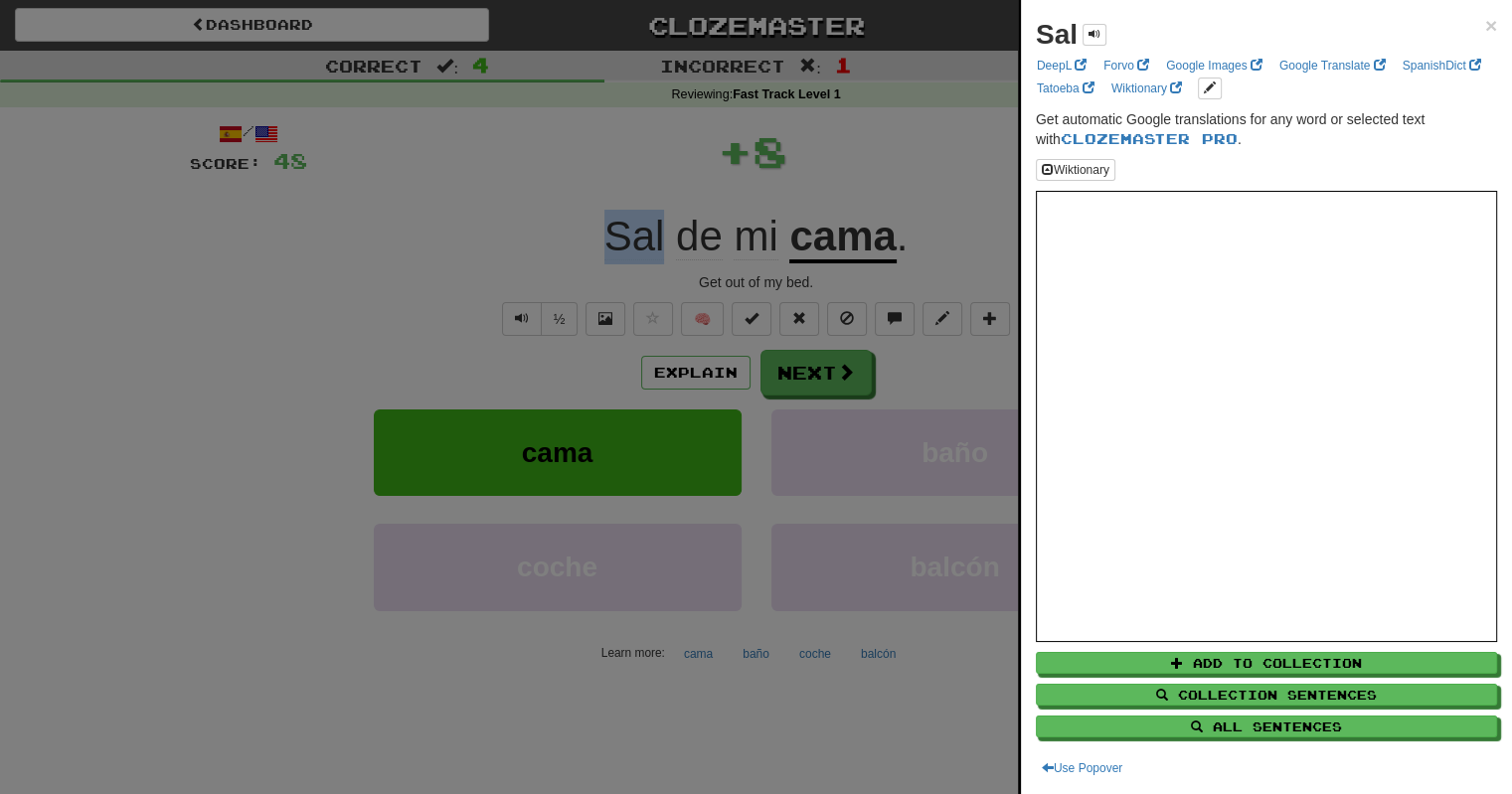 copy on "Sal" 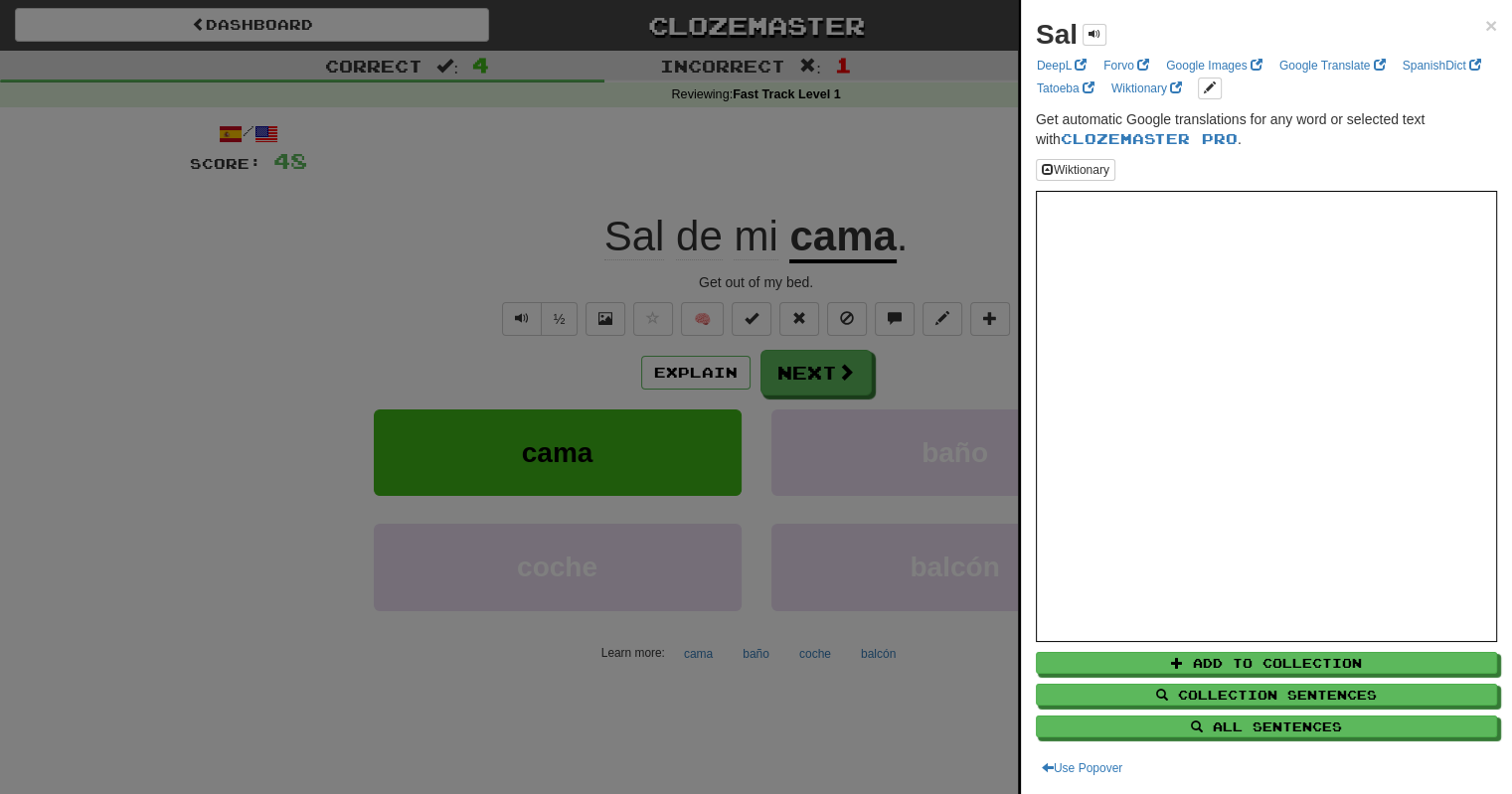 click at bounding box center [756, 397] 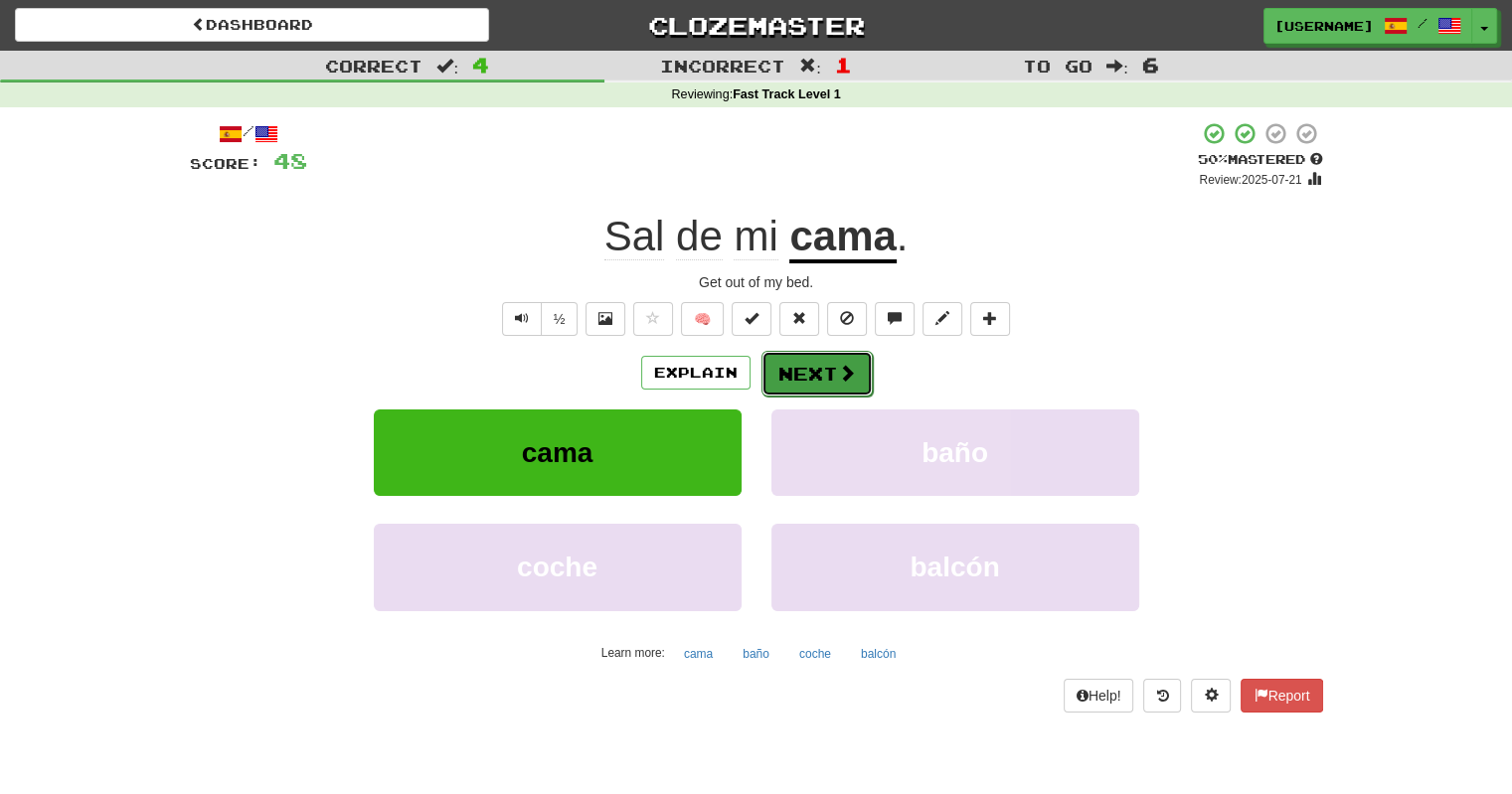 click on "Next" at bounding box center [817, 374] 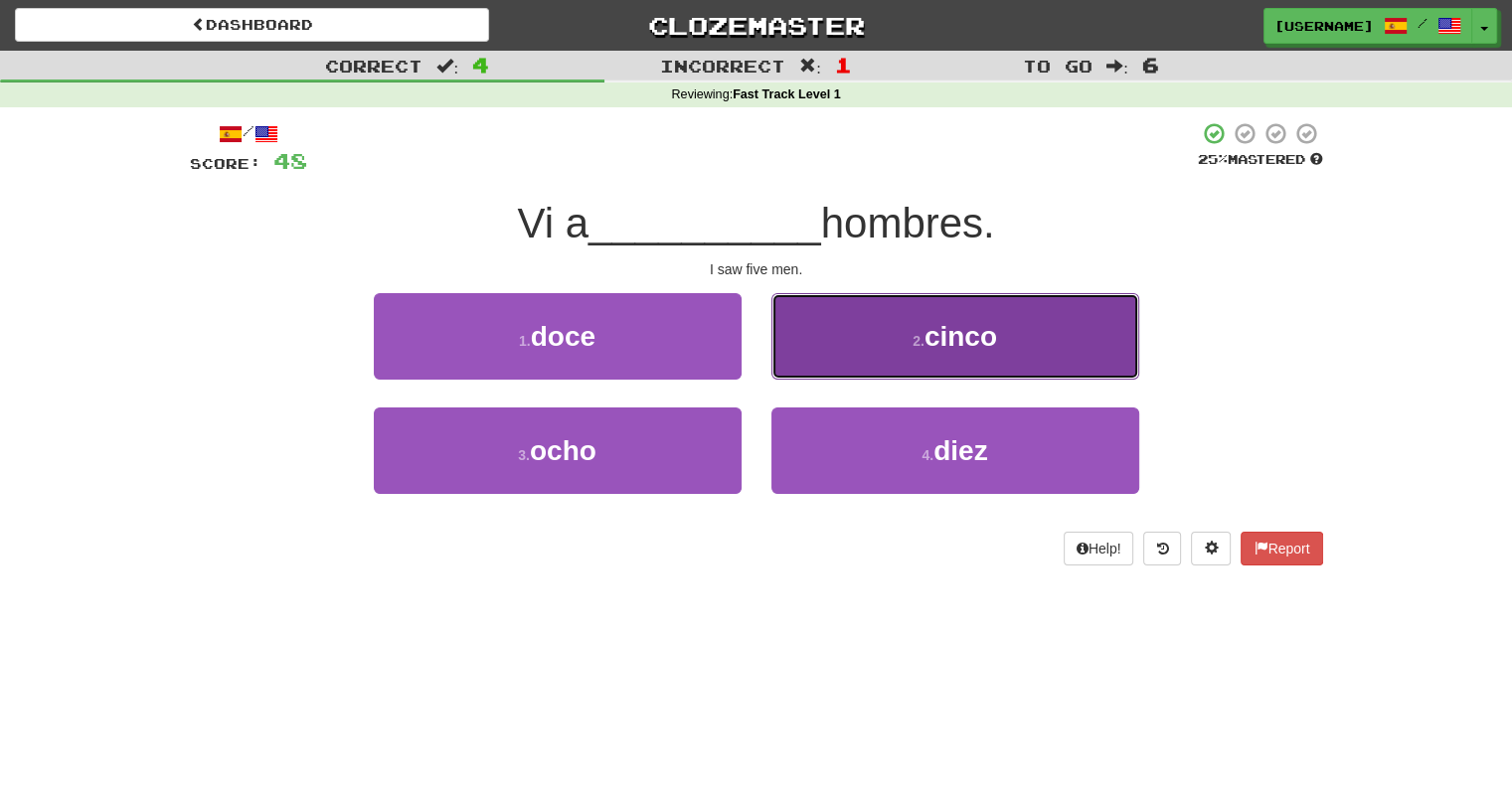 click on "2 .  cinco" at bounding box center (955, 336) 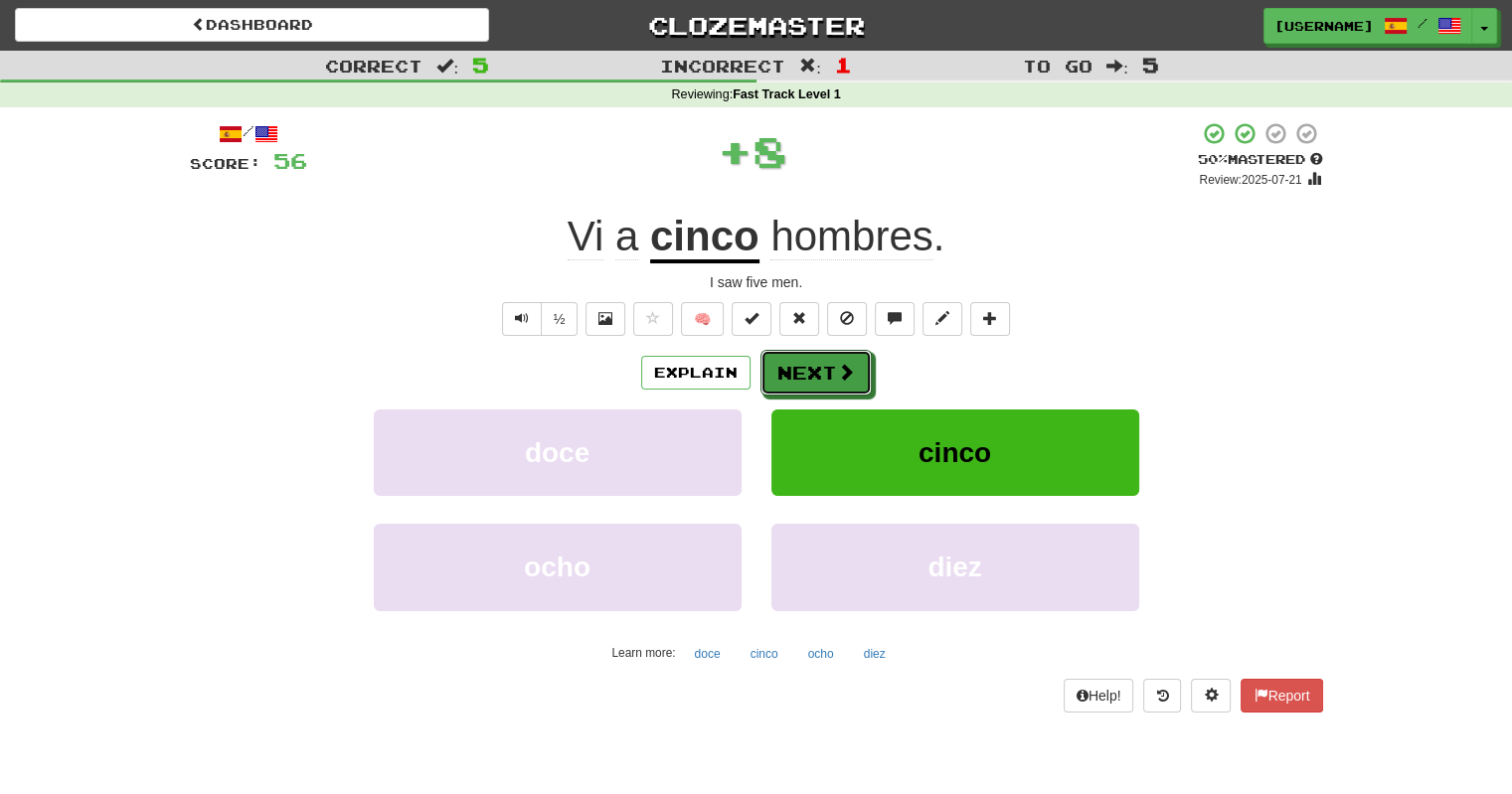 click on "Next" at bounding box center (816, 373) 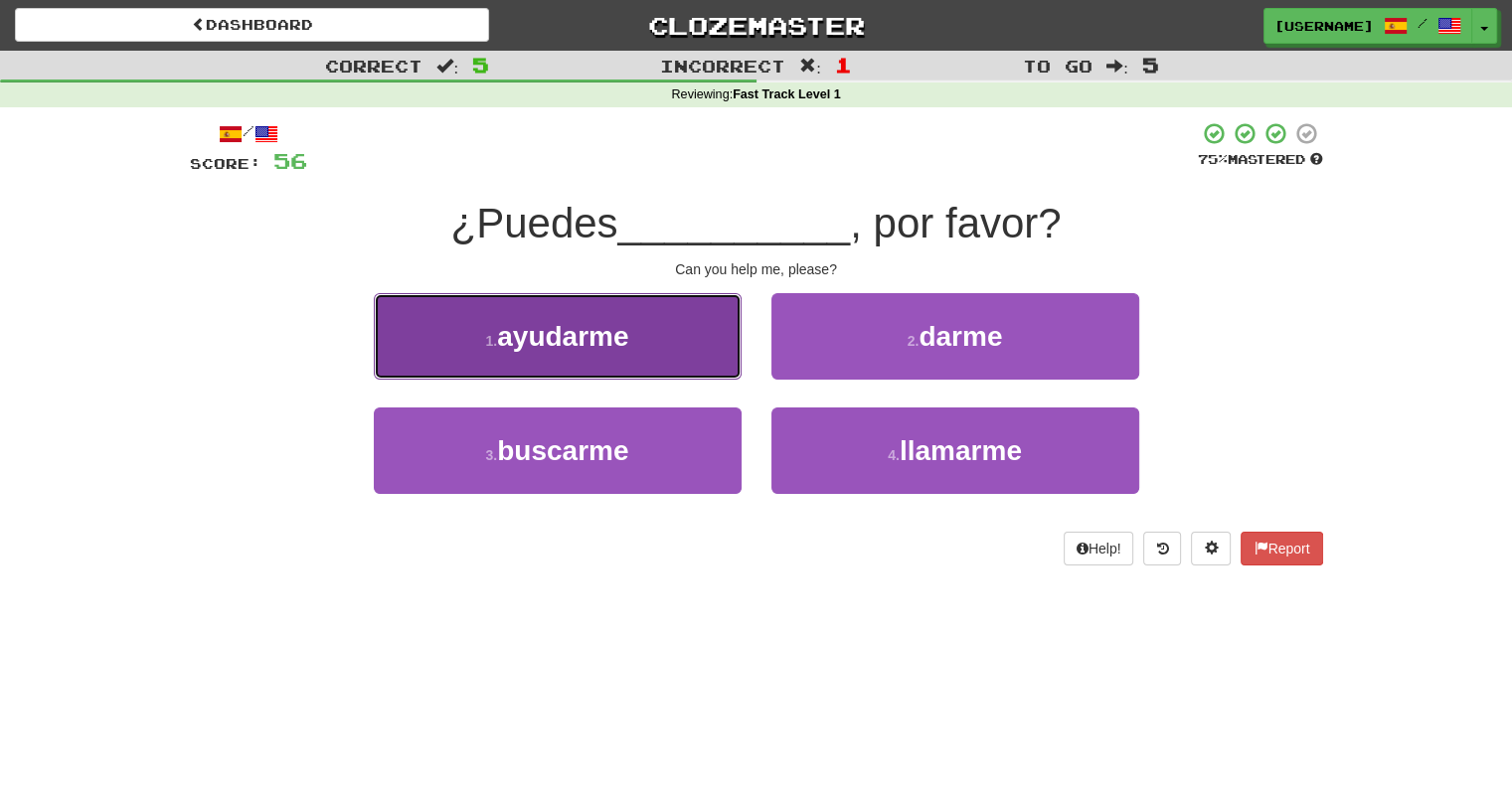 click on "1 .  ayudarme" at bounding box center (558, 336) 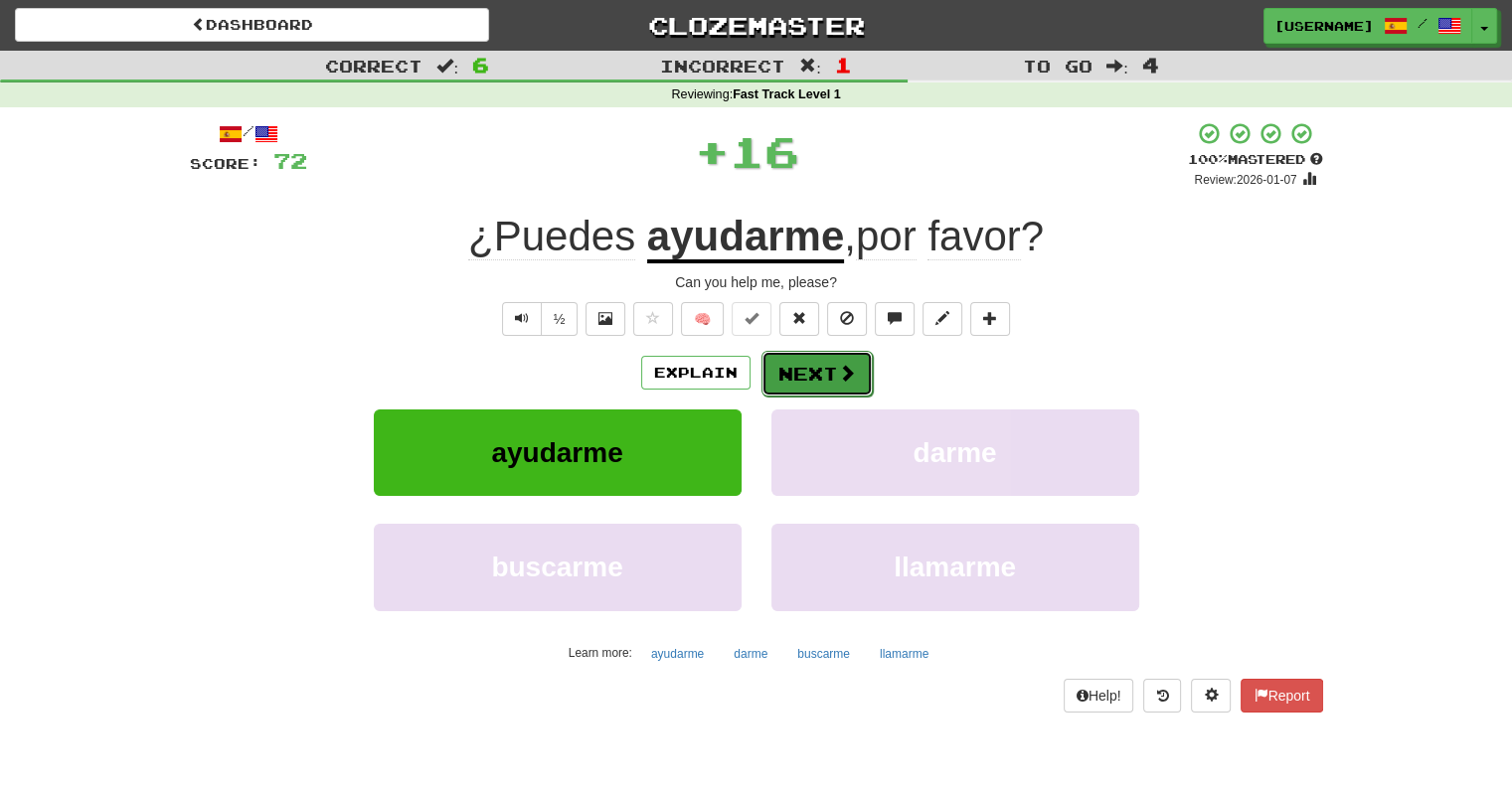 click on "Next" at bounding box center [817, 374] 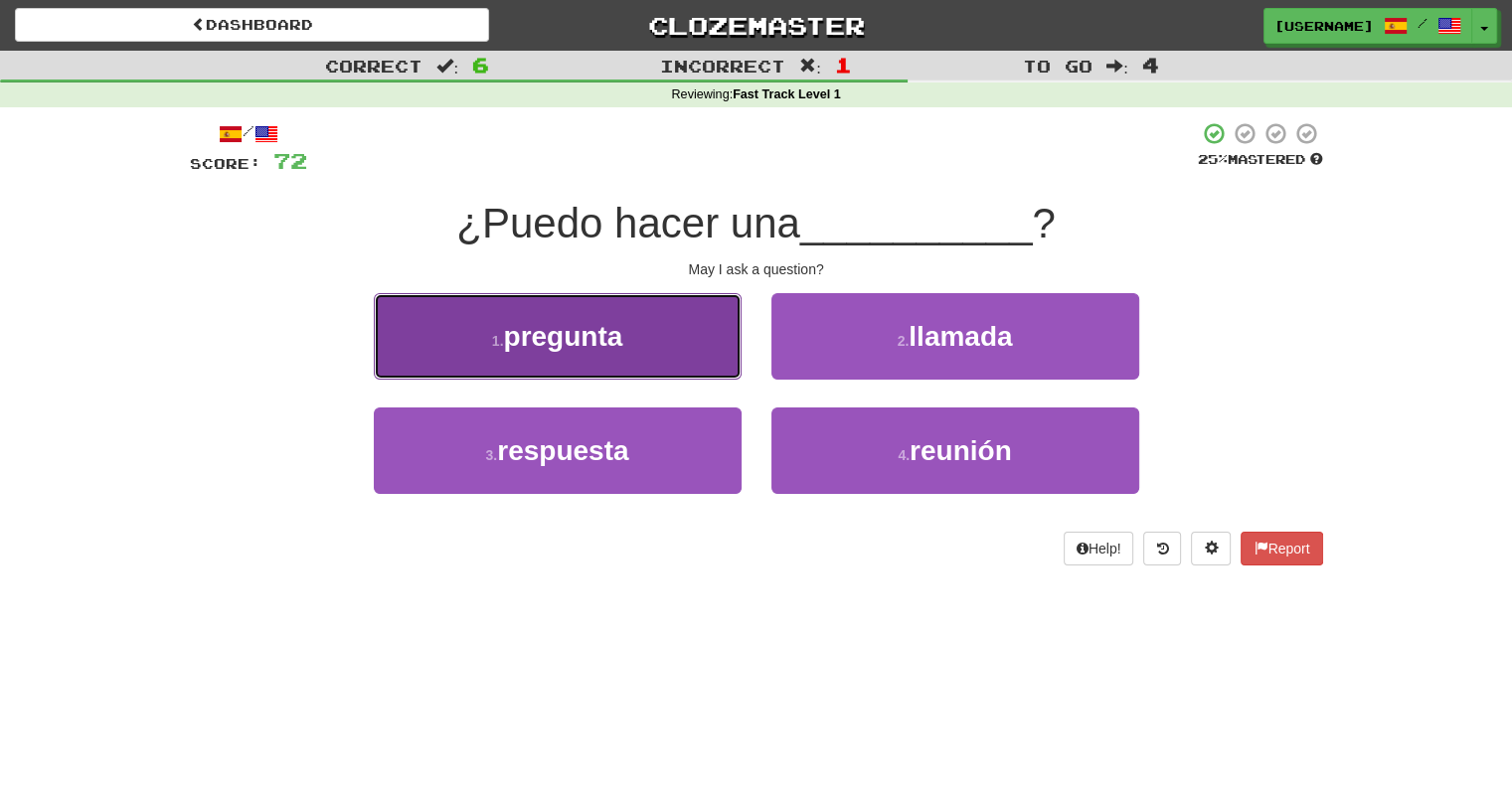 click on "1 .  pregunta" at bounding box center [558, 336] 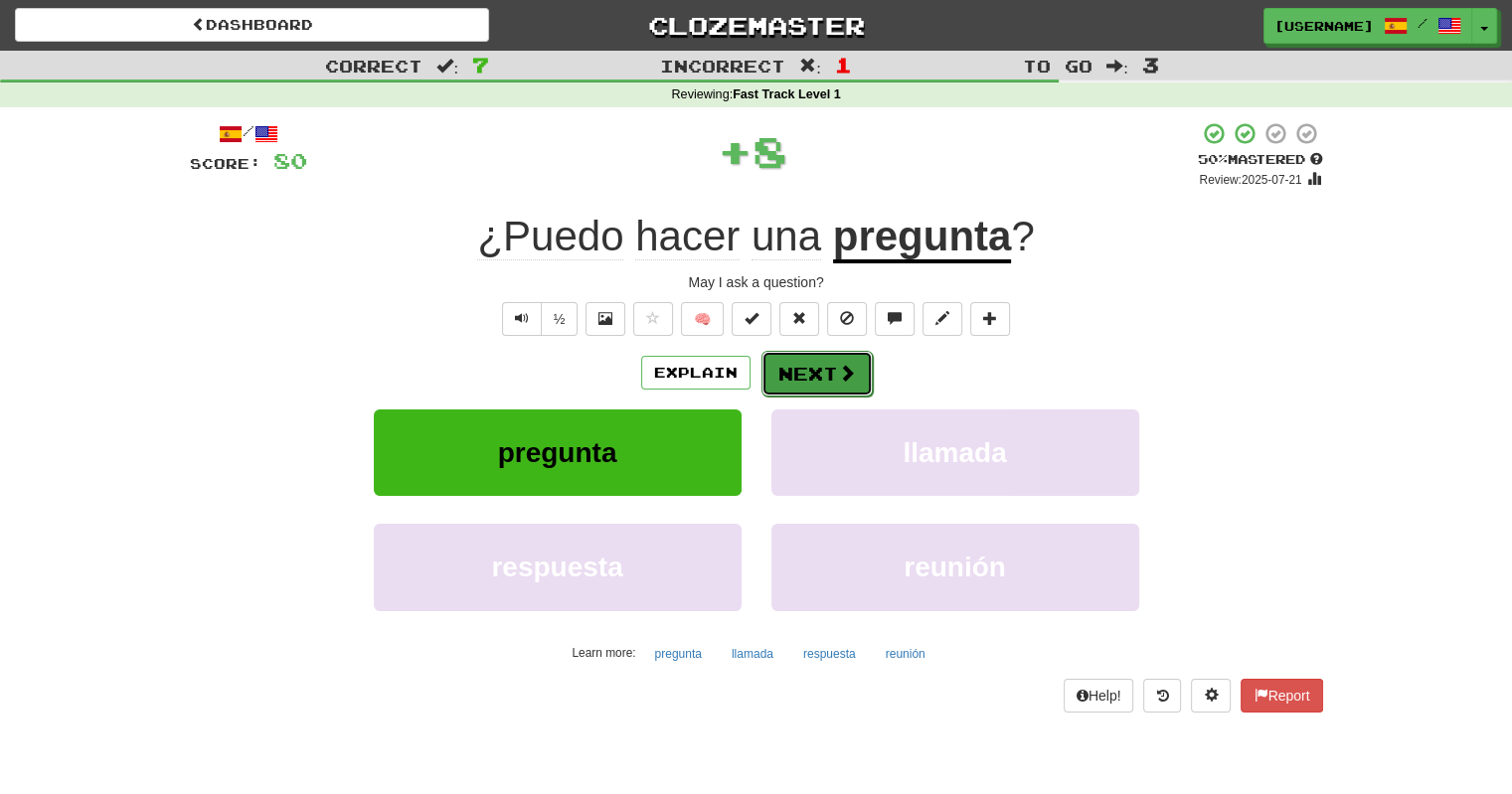 click at bounding box center (847, 373) 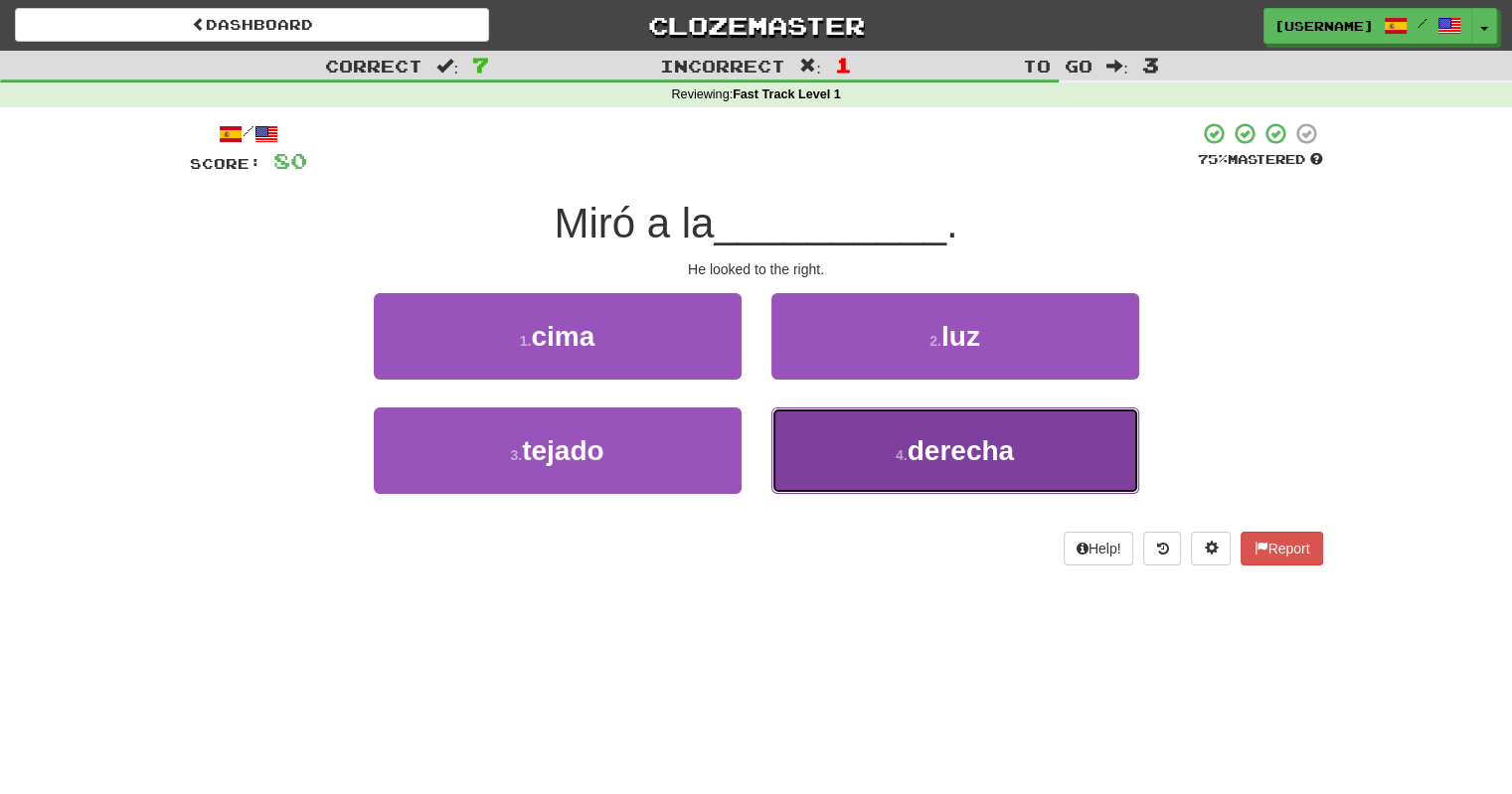 click on "4 .  derecha" at bounding box center [955, 450] 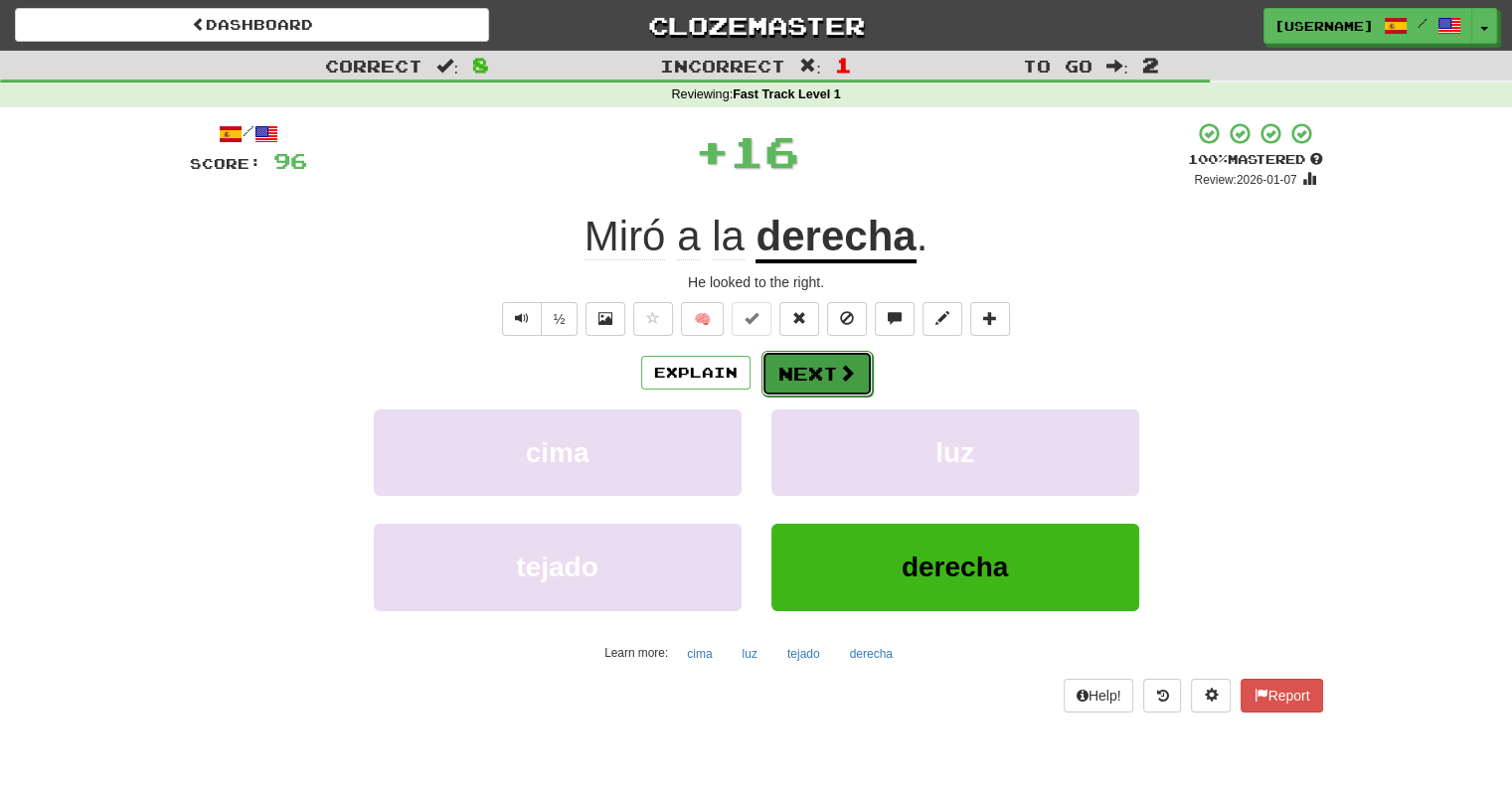 click on "Next" at bounding box center (817, 374) 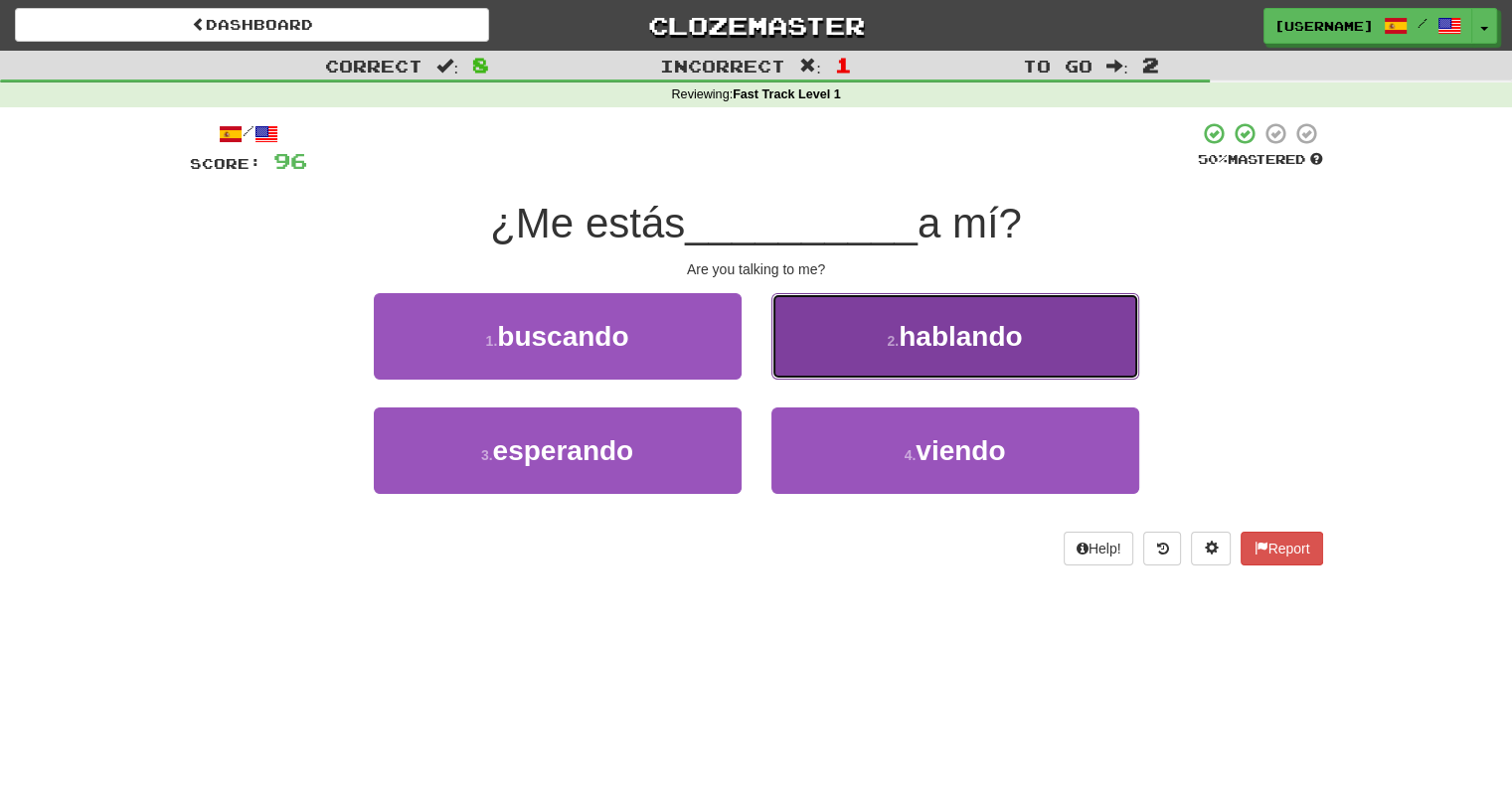 click on "hablando" at bounding box center [960, 336] 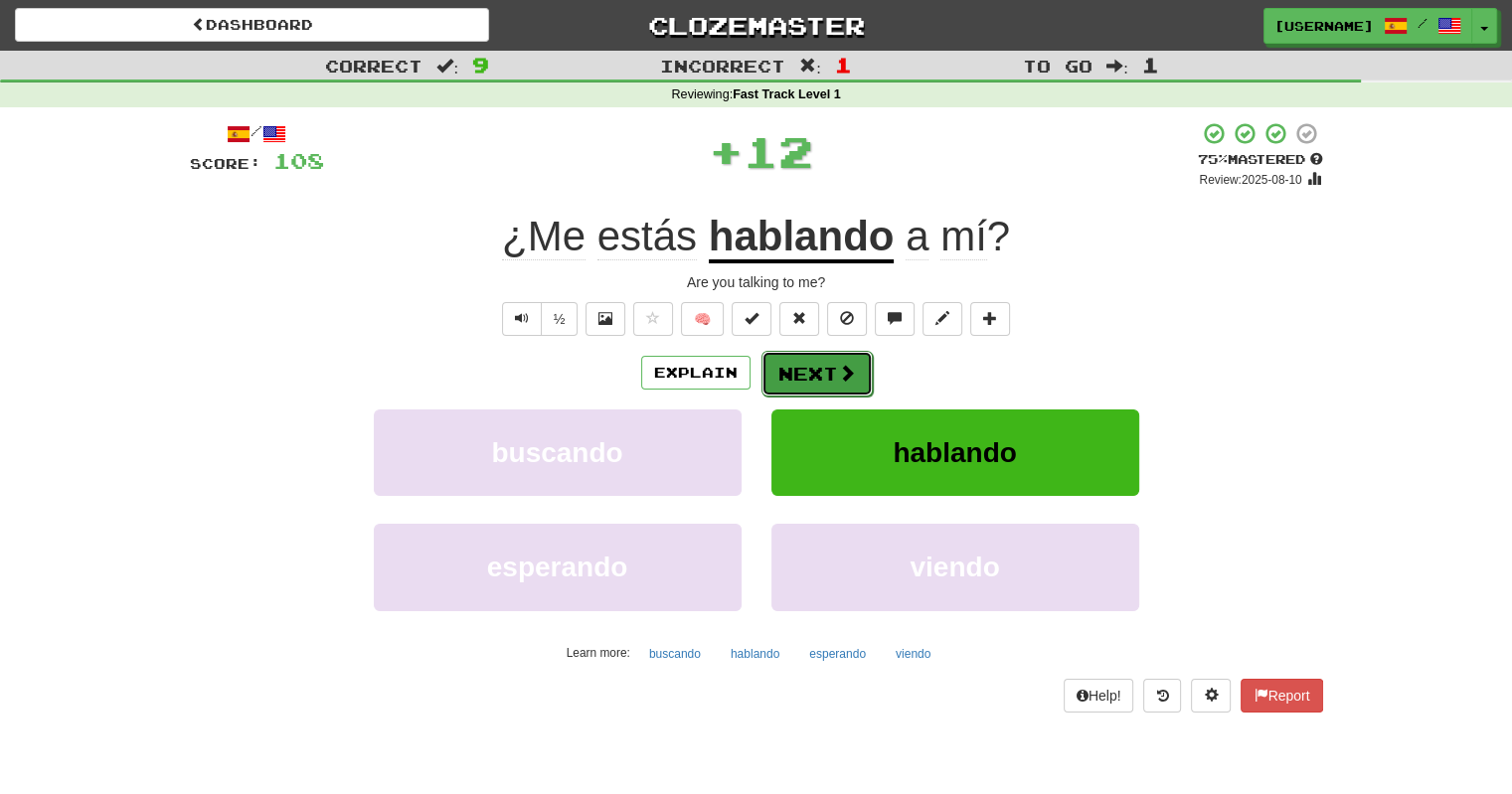 click on "Next" at bounding box center (817, 374) 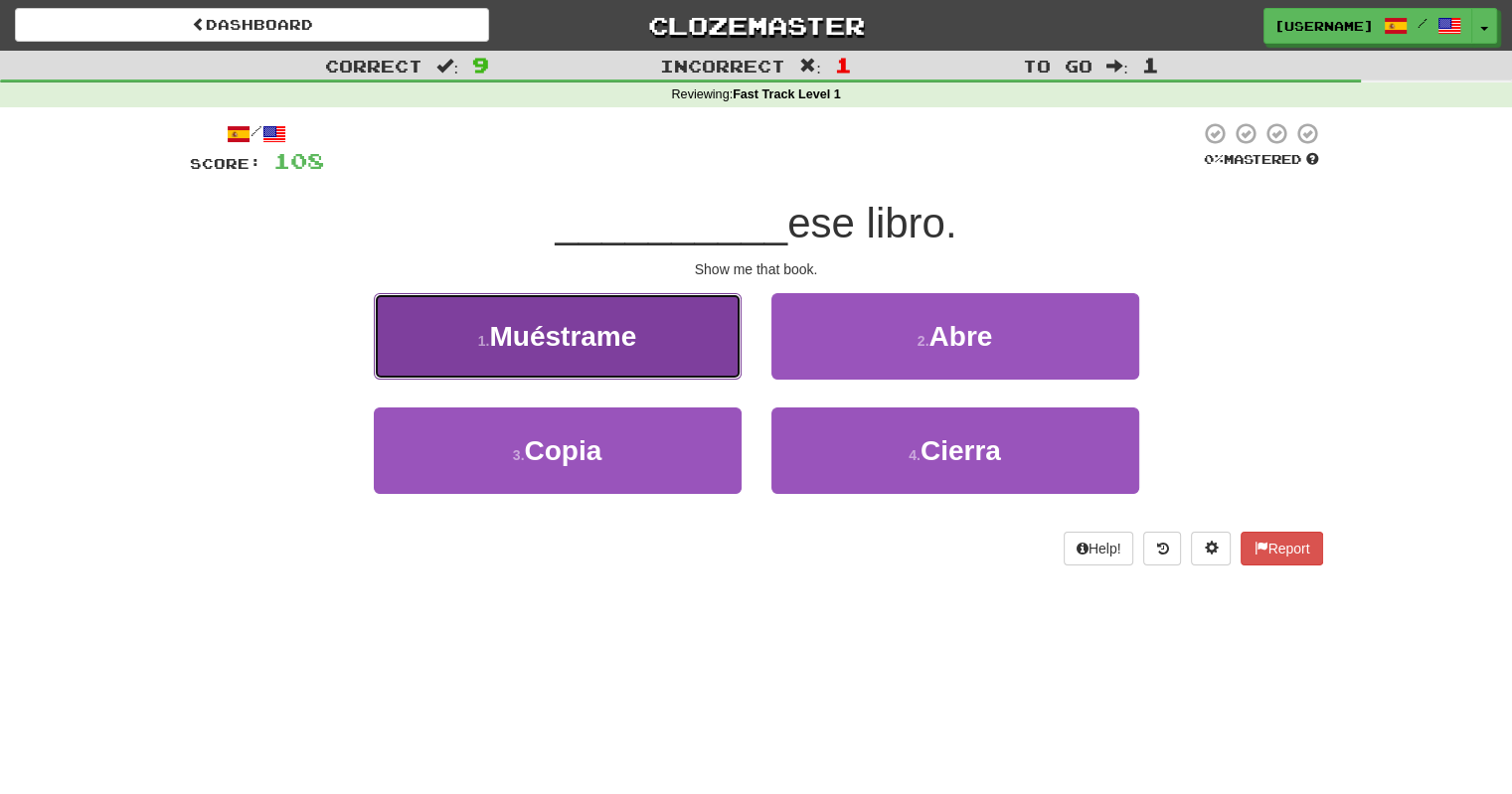 click on "1 .  Muéstrame" at bounding box center (558, 336) 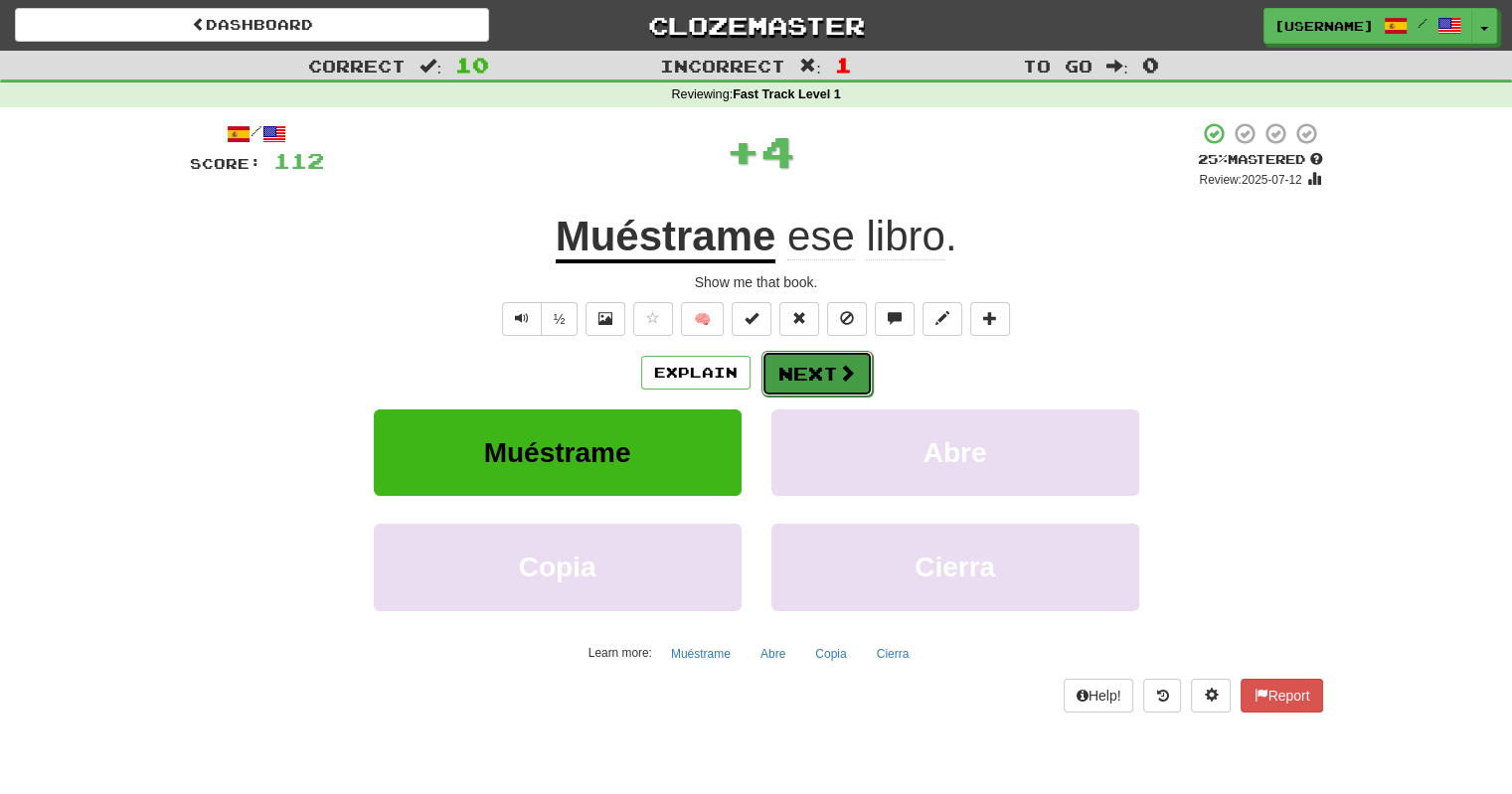 click on "Next" at bounding box center [817, 374] 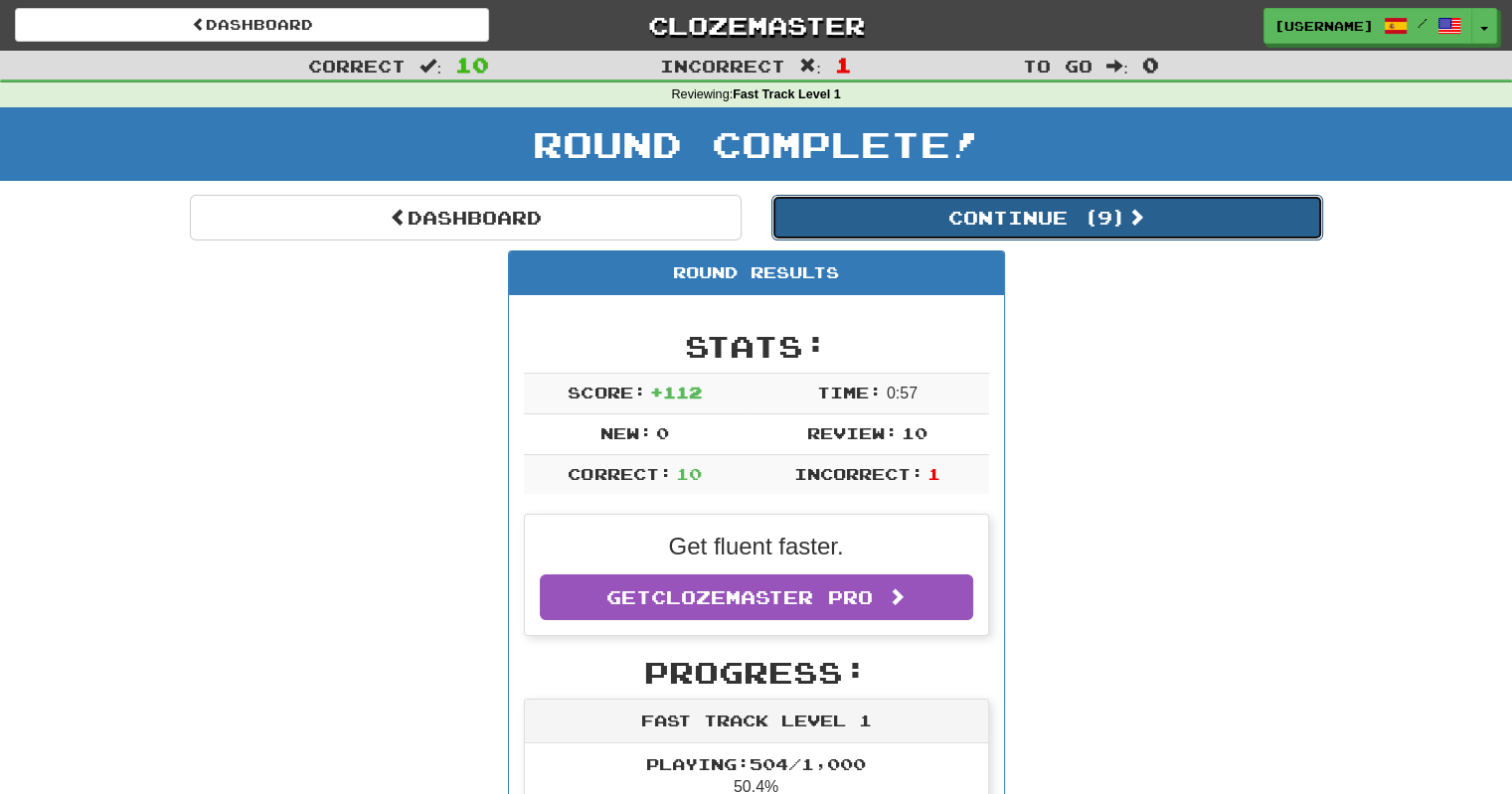 click on "Continue ( 9 )" at bounding box center (1047, 218) 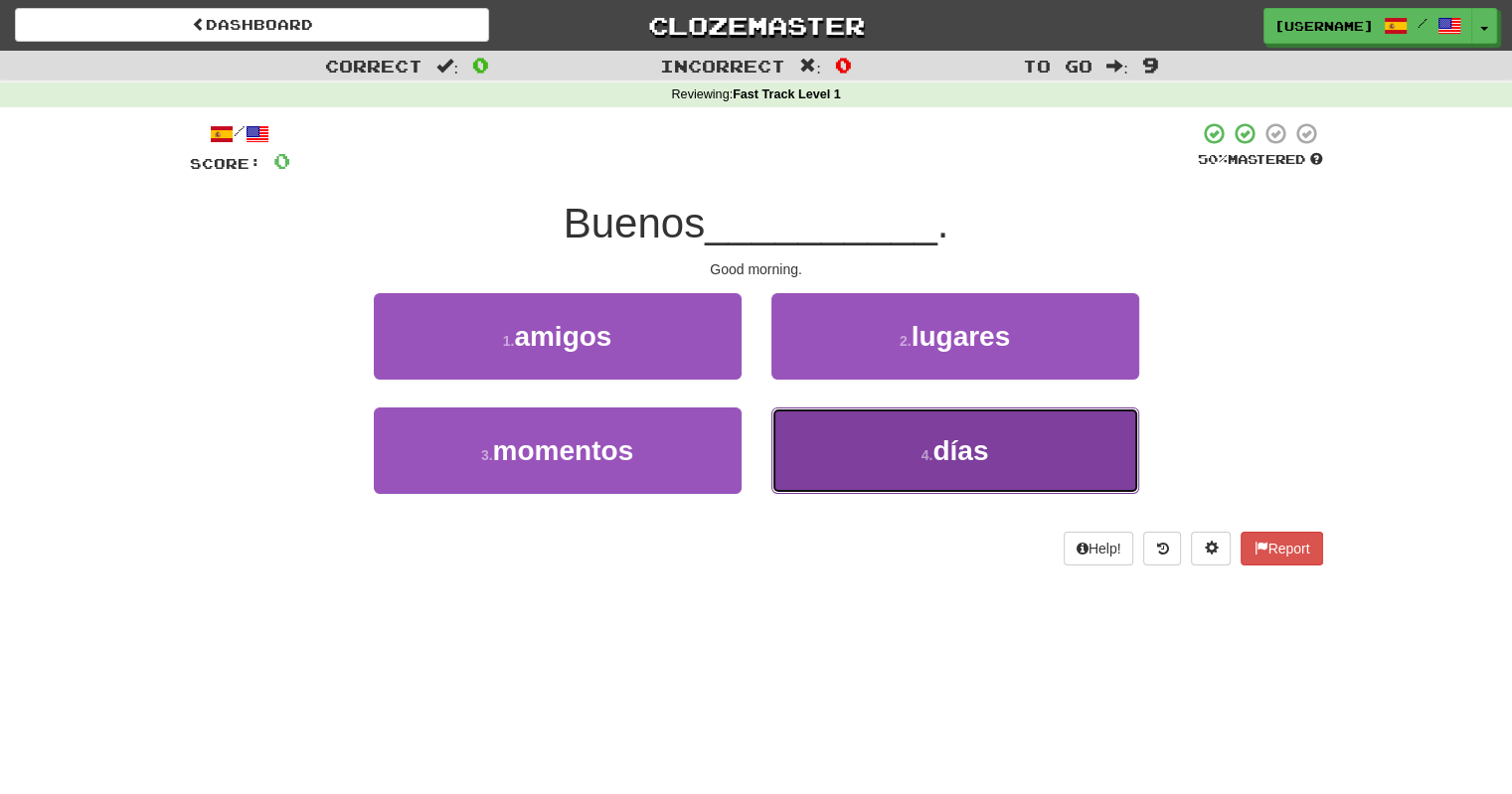 click on "4 .  días" at bounding box center [955, 450] 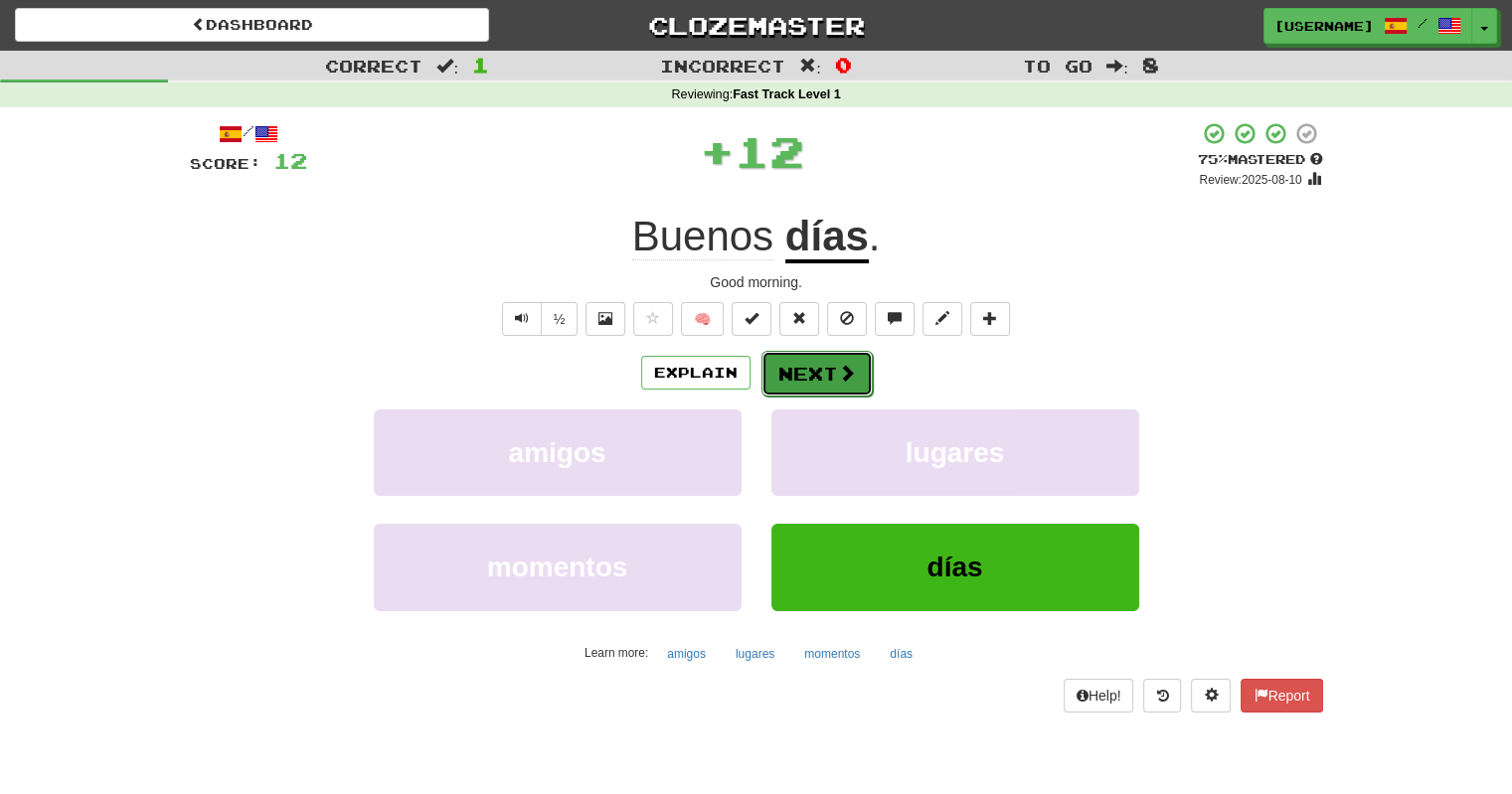 click on "Next" at bounding box center [817, 374] 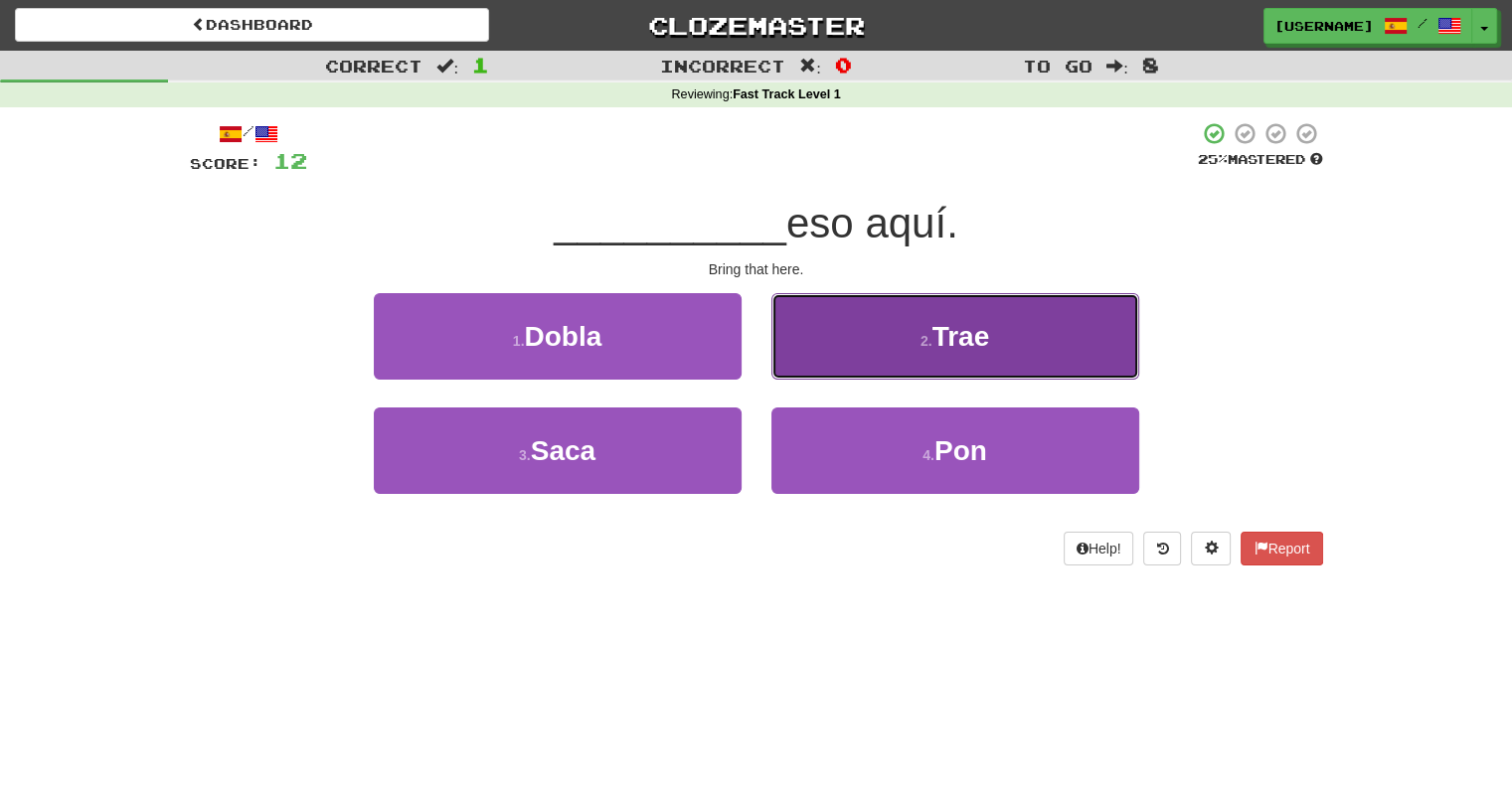 click on "2 .  Trae" at bounding box center (955, 336) 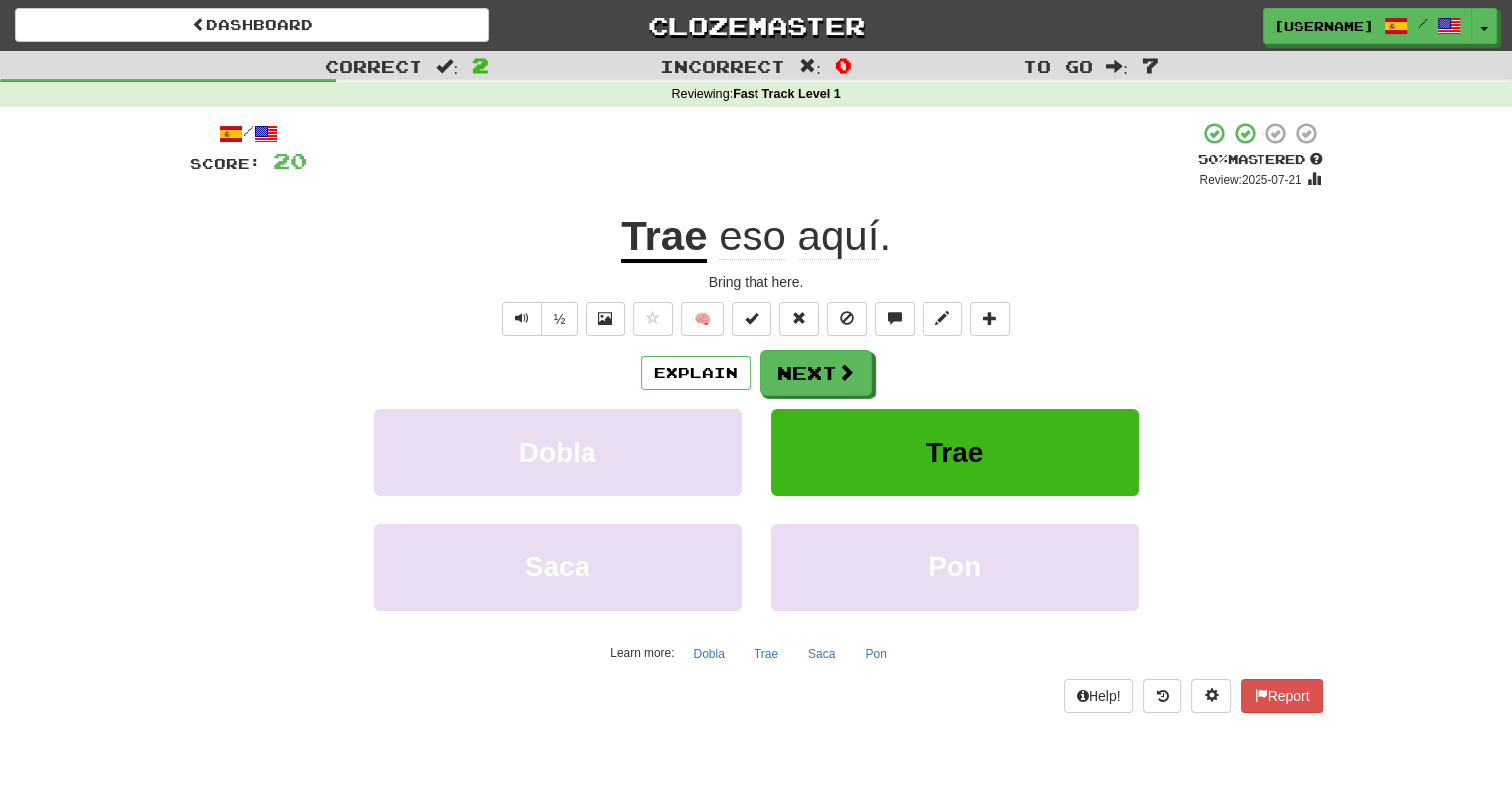 click on "Explain Next" at bounding box center (756, 373) 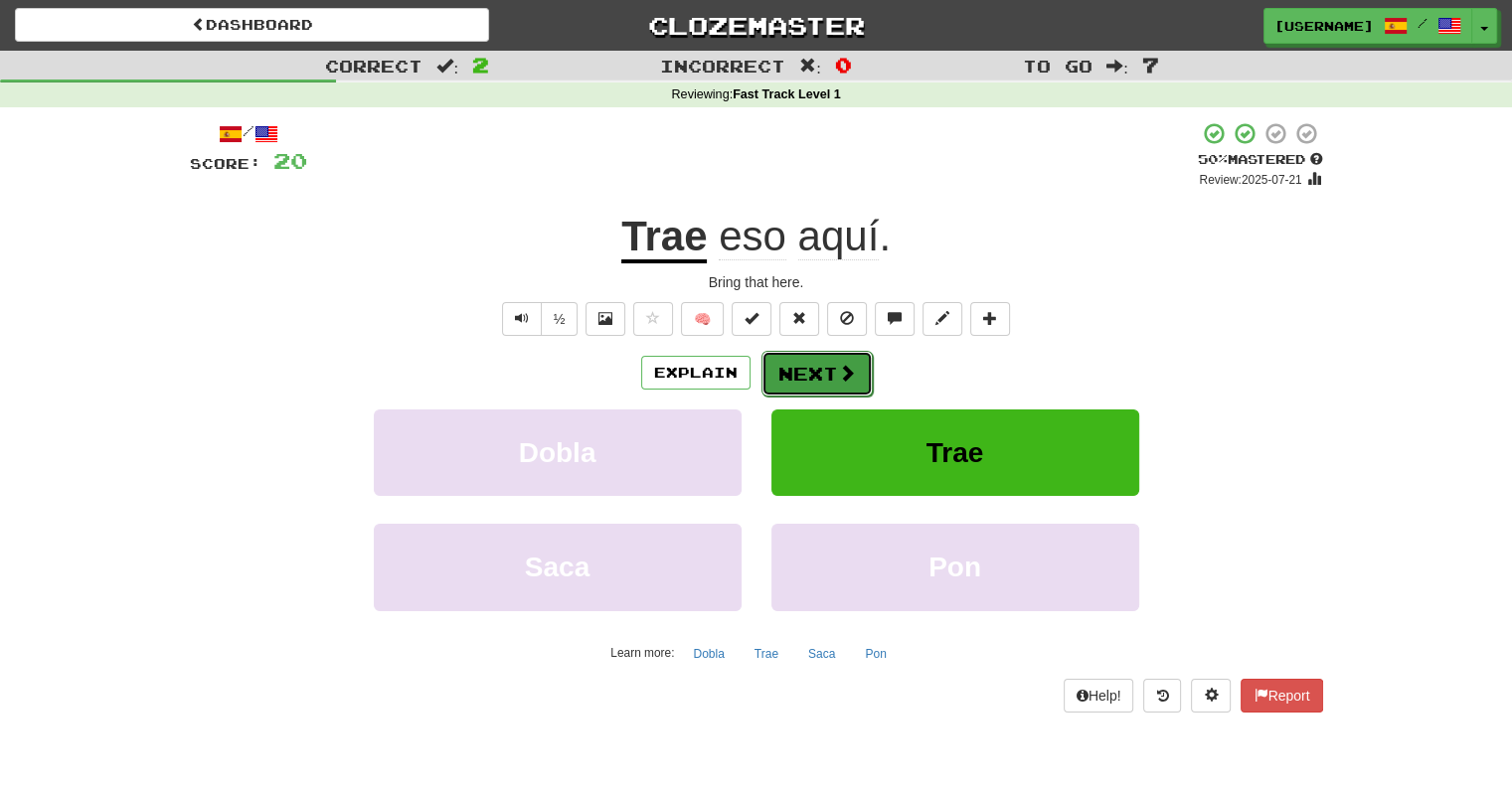 click on "Next" at bounding box center (817, 374) 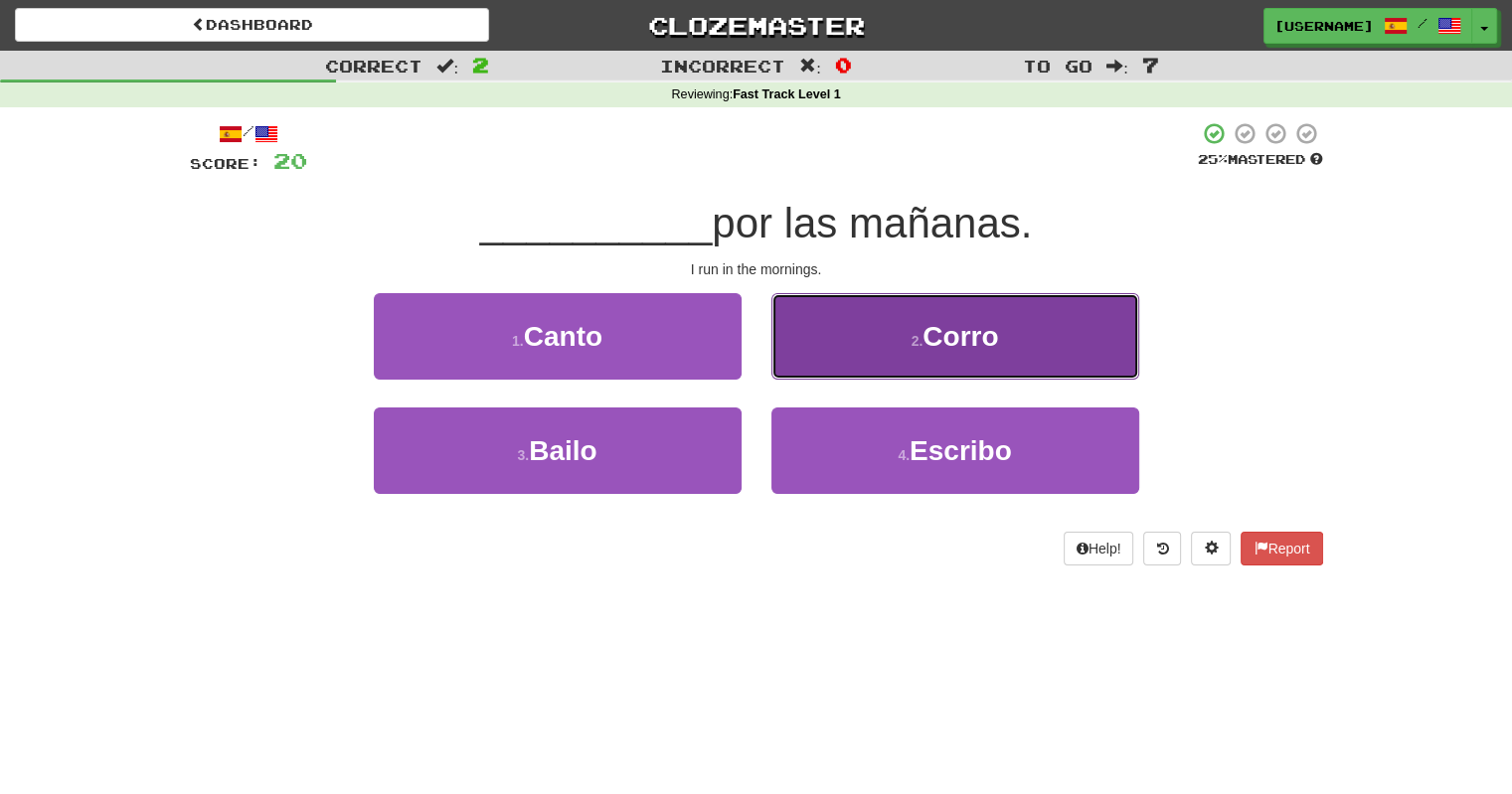 click on "2 .  Corro" at bounding box center [955, 336] 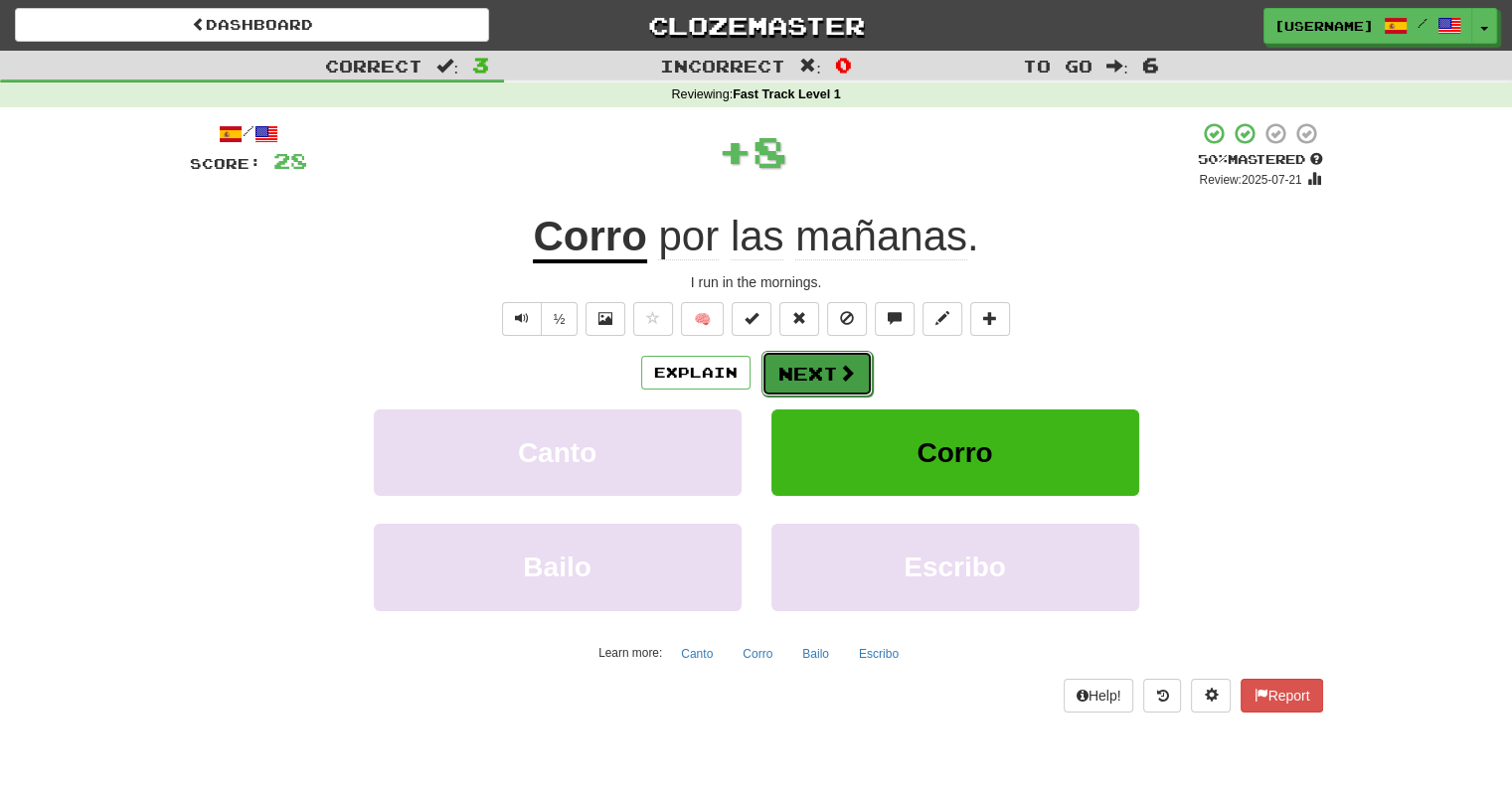 click on "Next" at bounding box center (817, 374) 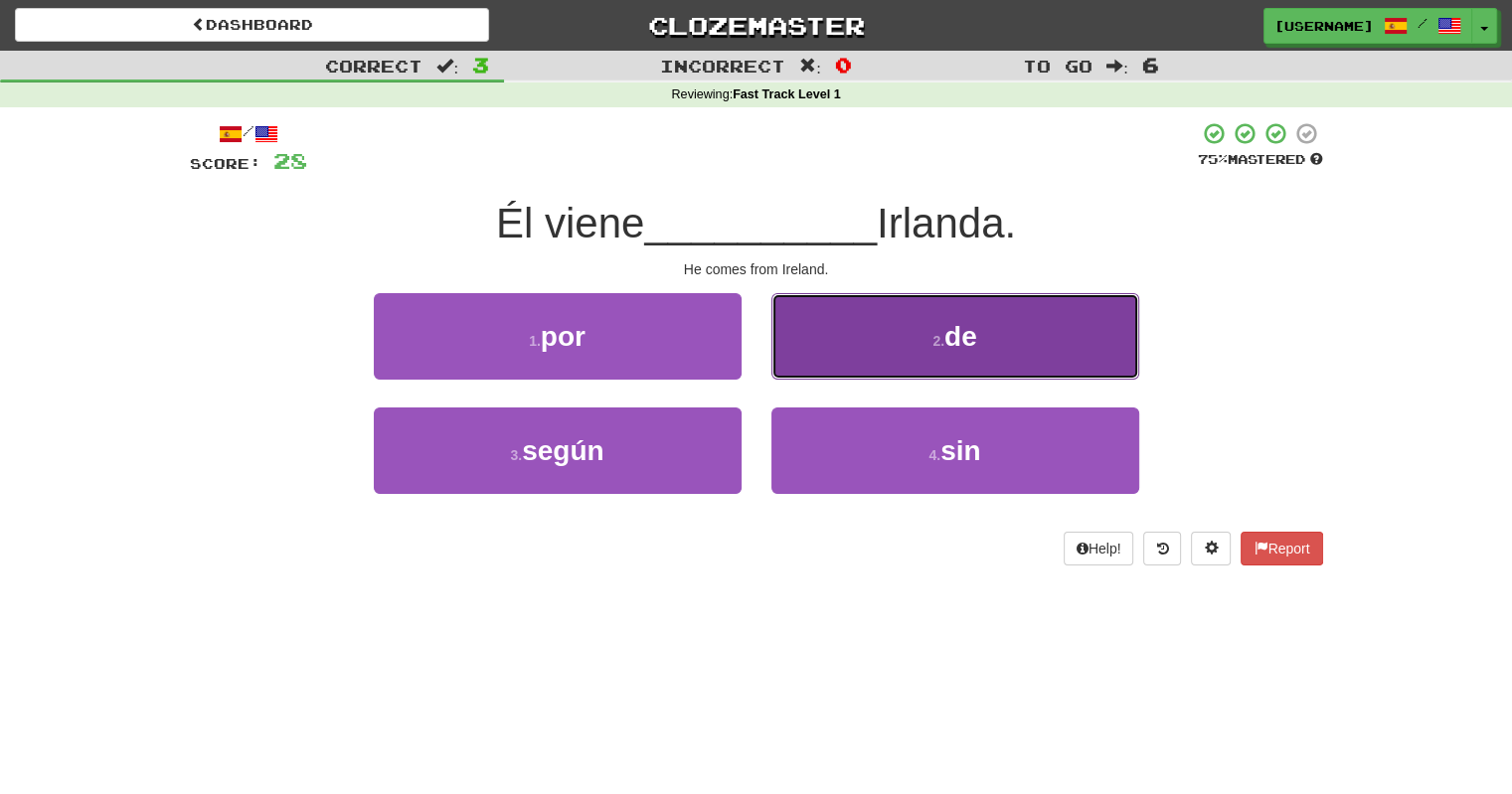 click on "2 .  de" at bounding box center [955, 336] 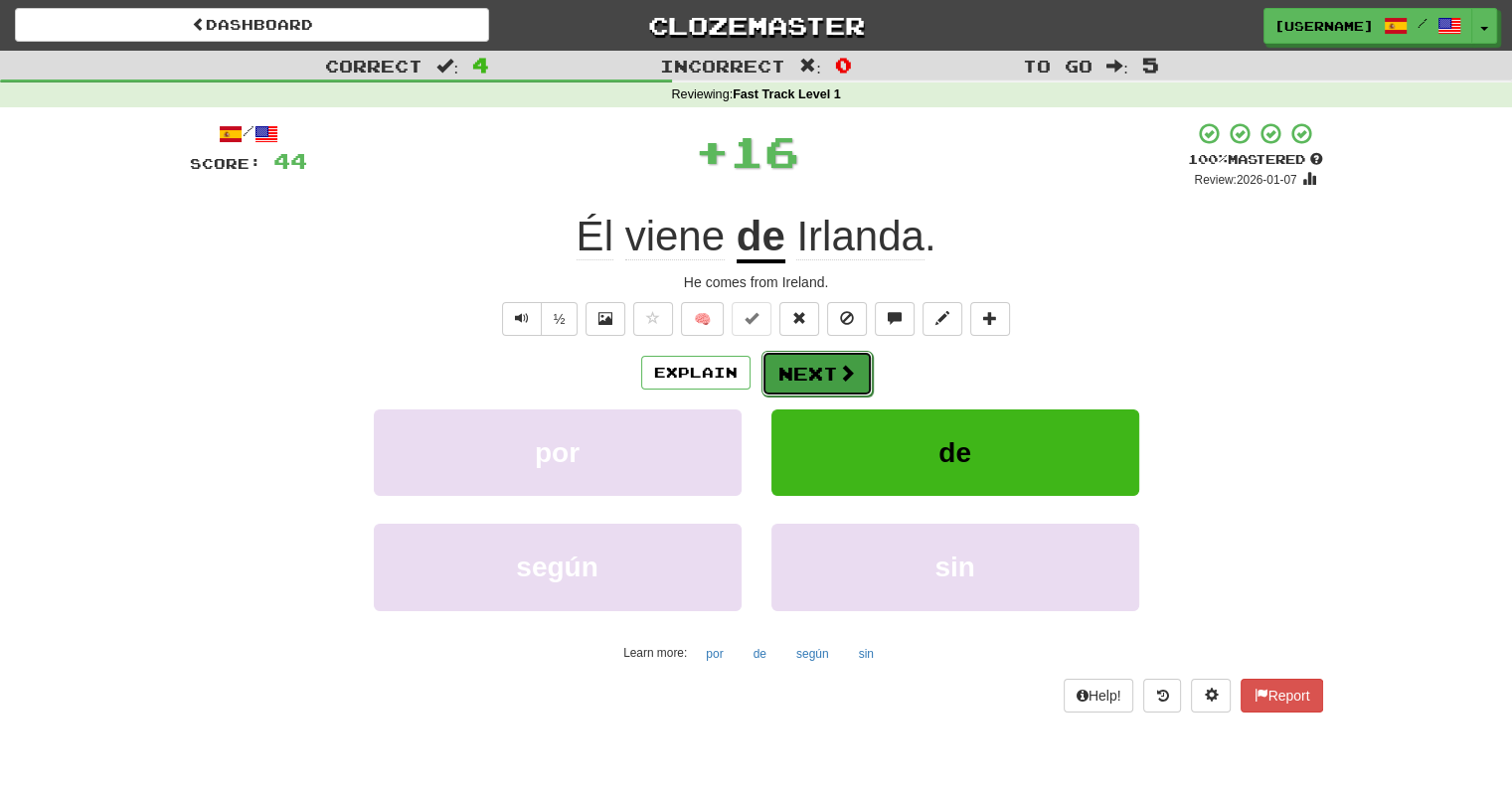 click on "Next" at bounding box center (817, 374) 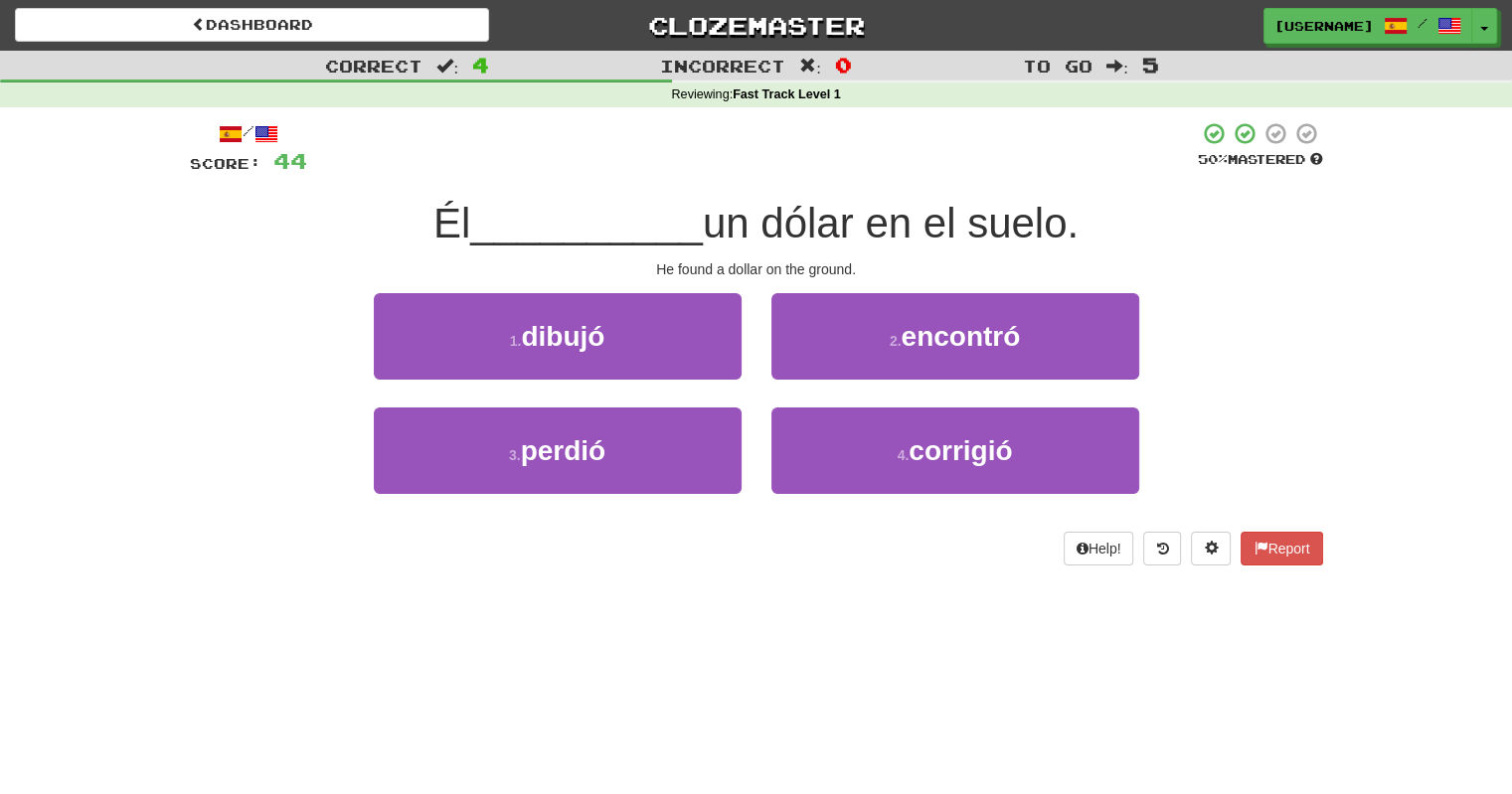 click on "un dólar en el suelo." at bounding box center (891, 223) 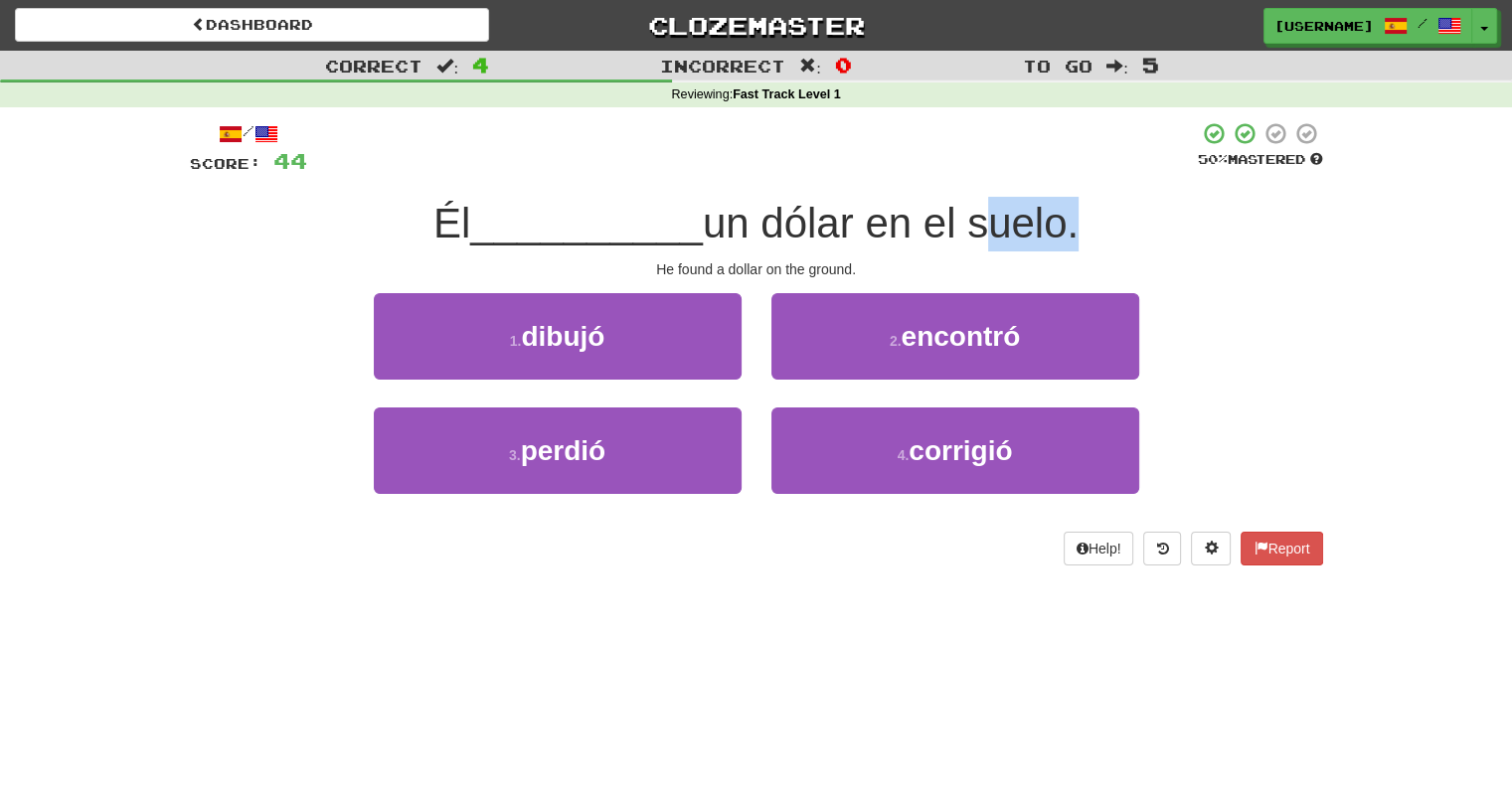 click on "un dólar en el suelo." at bounding box center [891, 223] 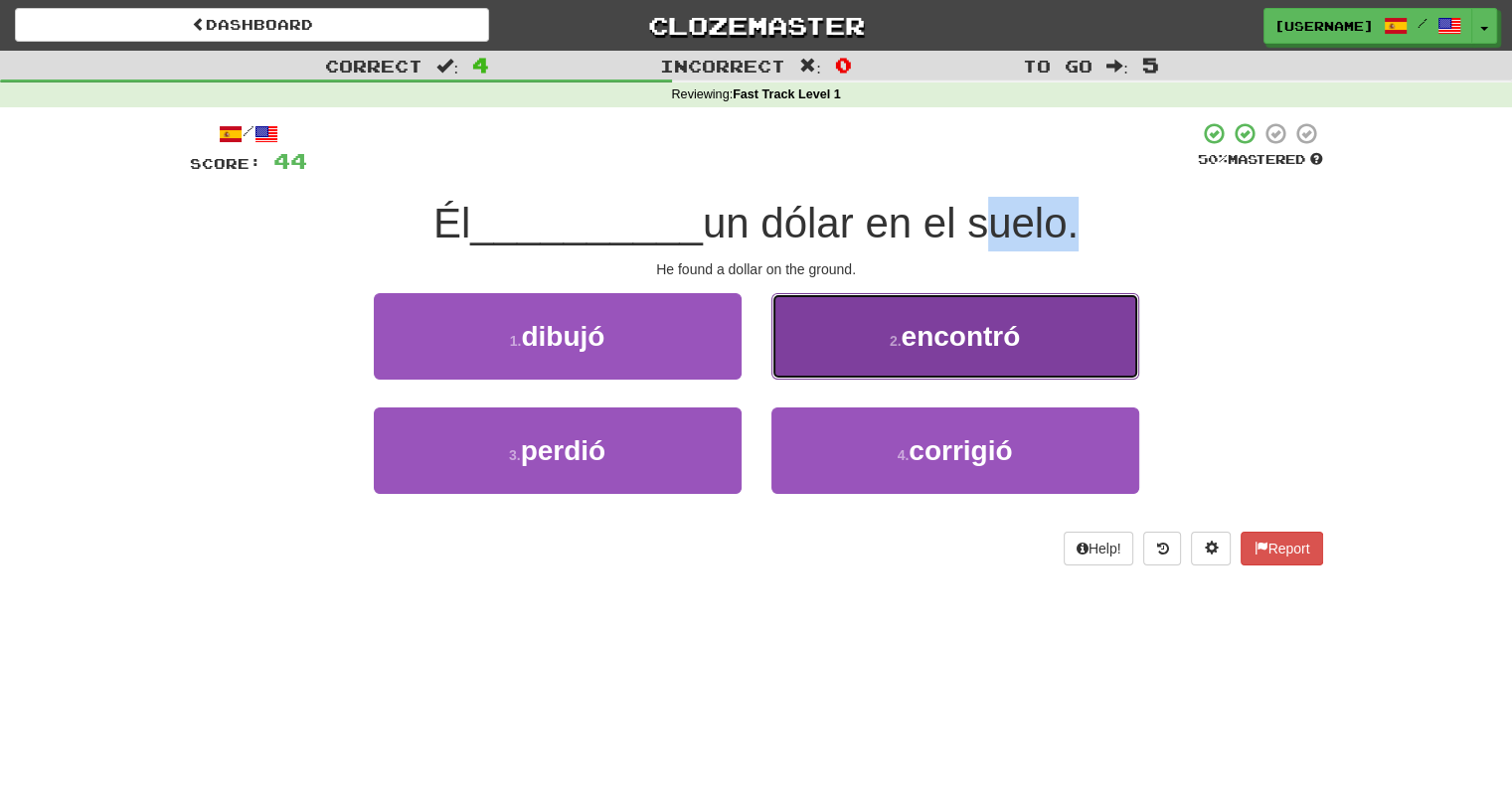 click on "2 .  encontró" at bounding box center [955, 336] 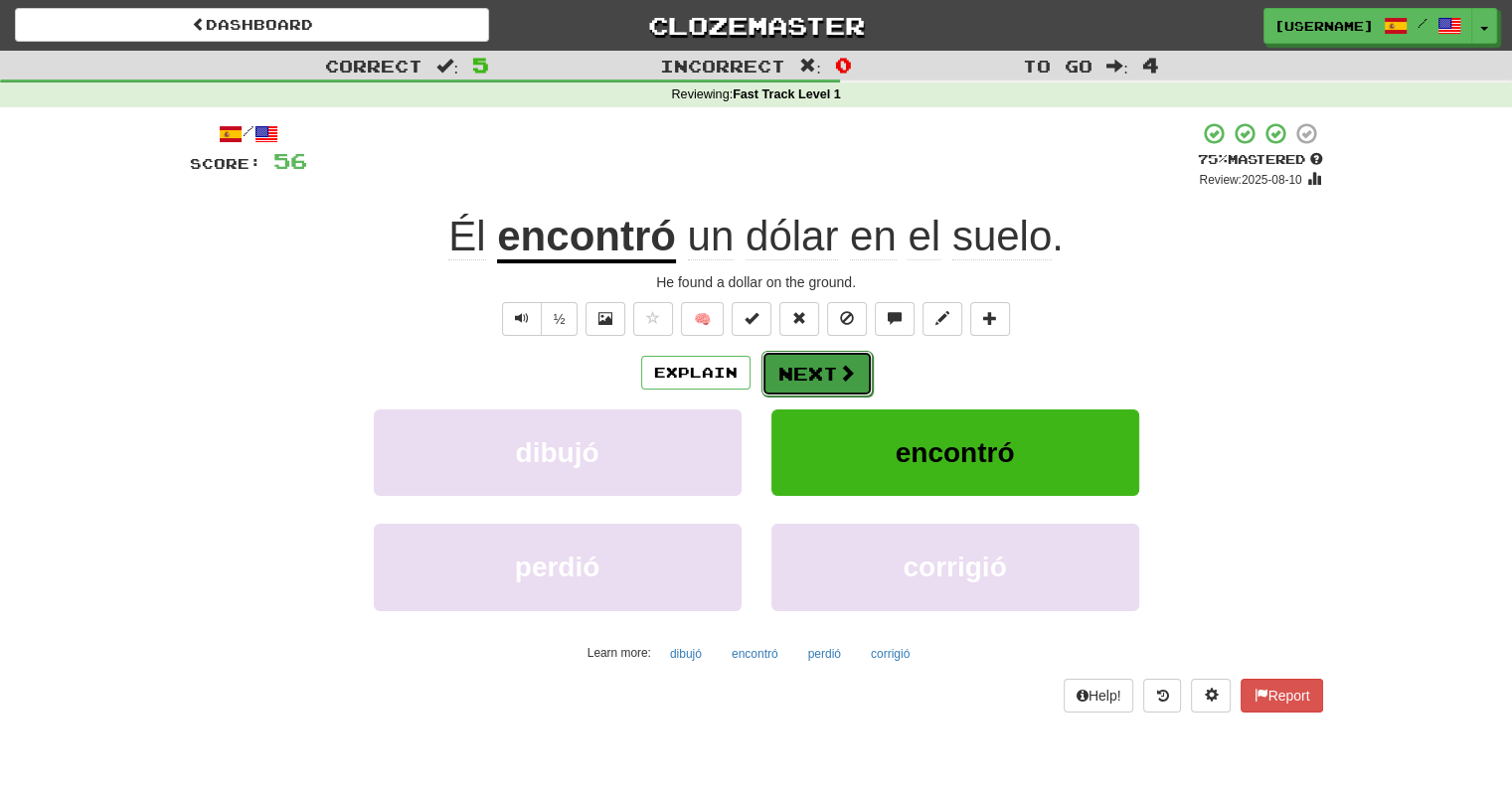 click on "Next" at bounding box center (817, 374) 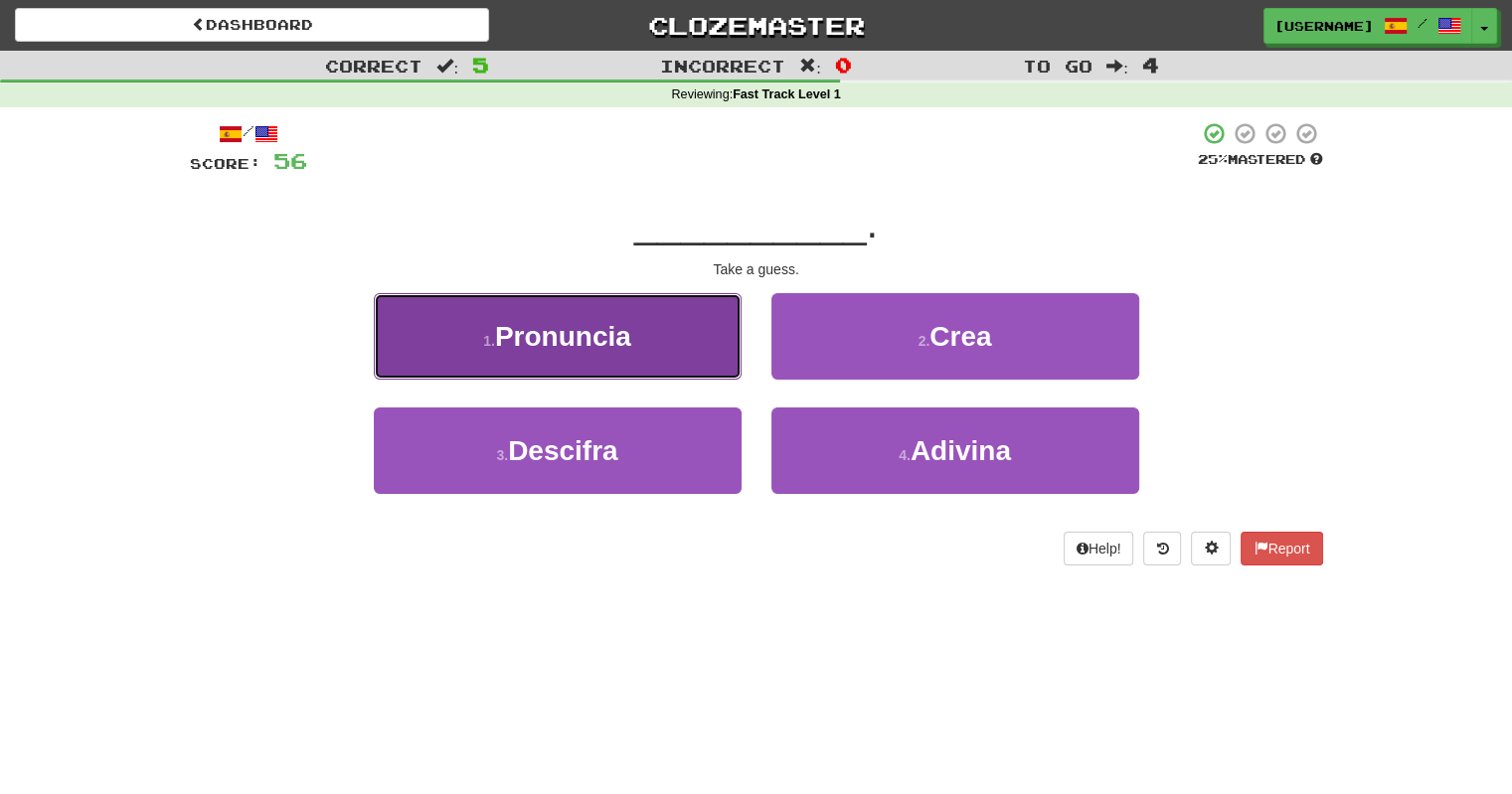 click on "1 .  Pronuncia" at bounding box center [558, 336] 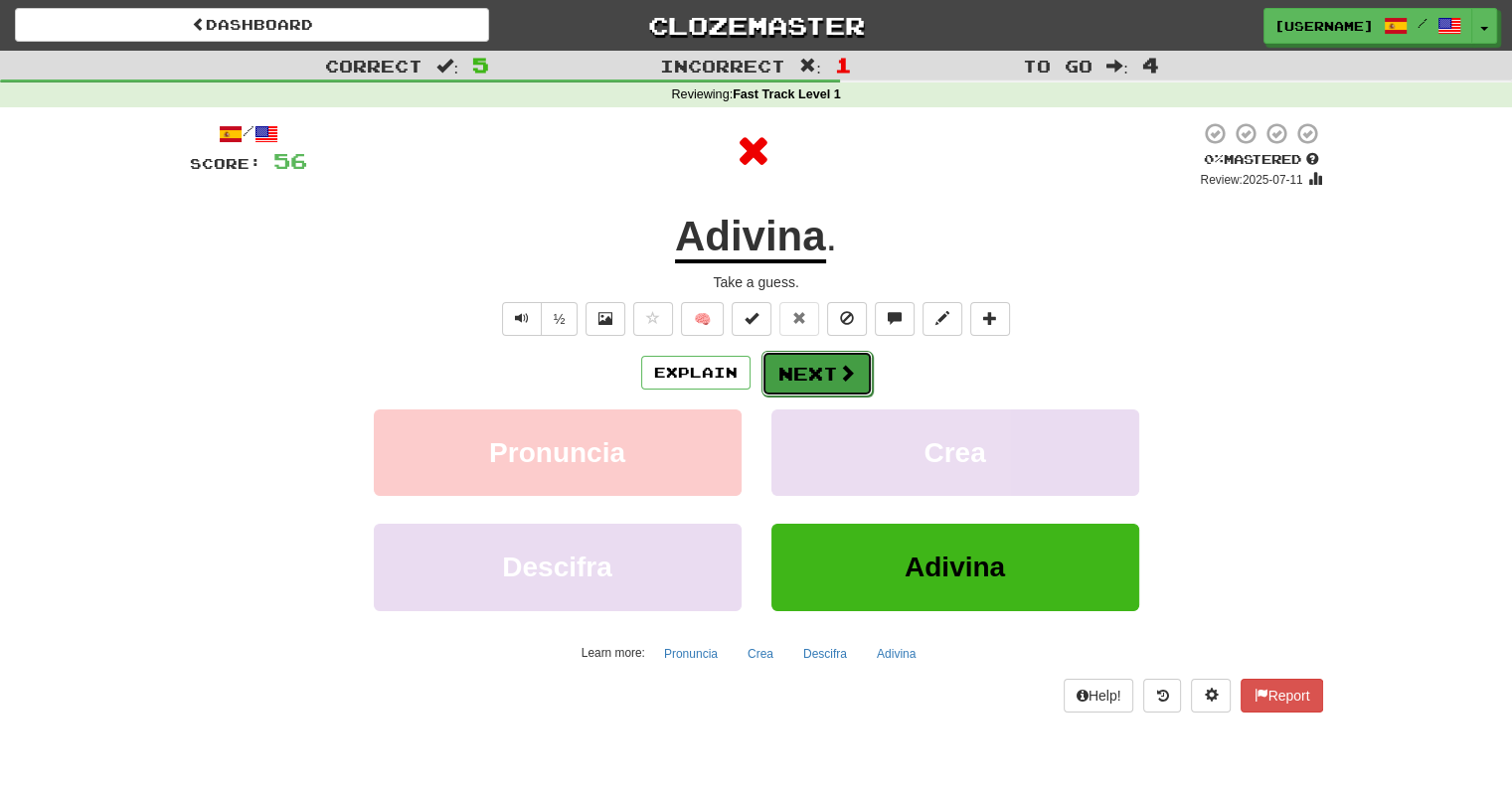 click at bounding box center [847, 373] 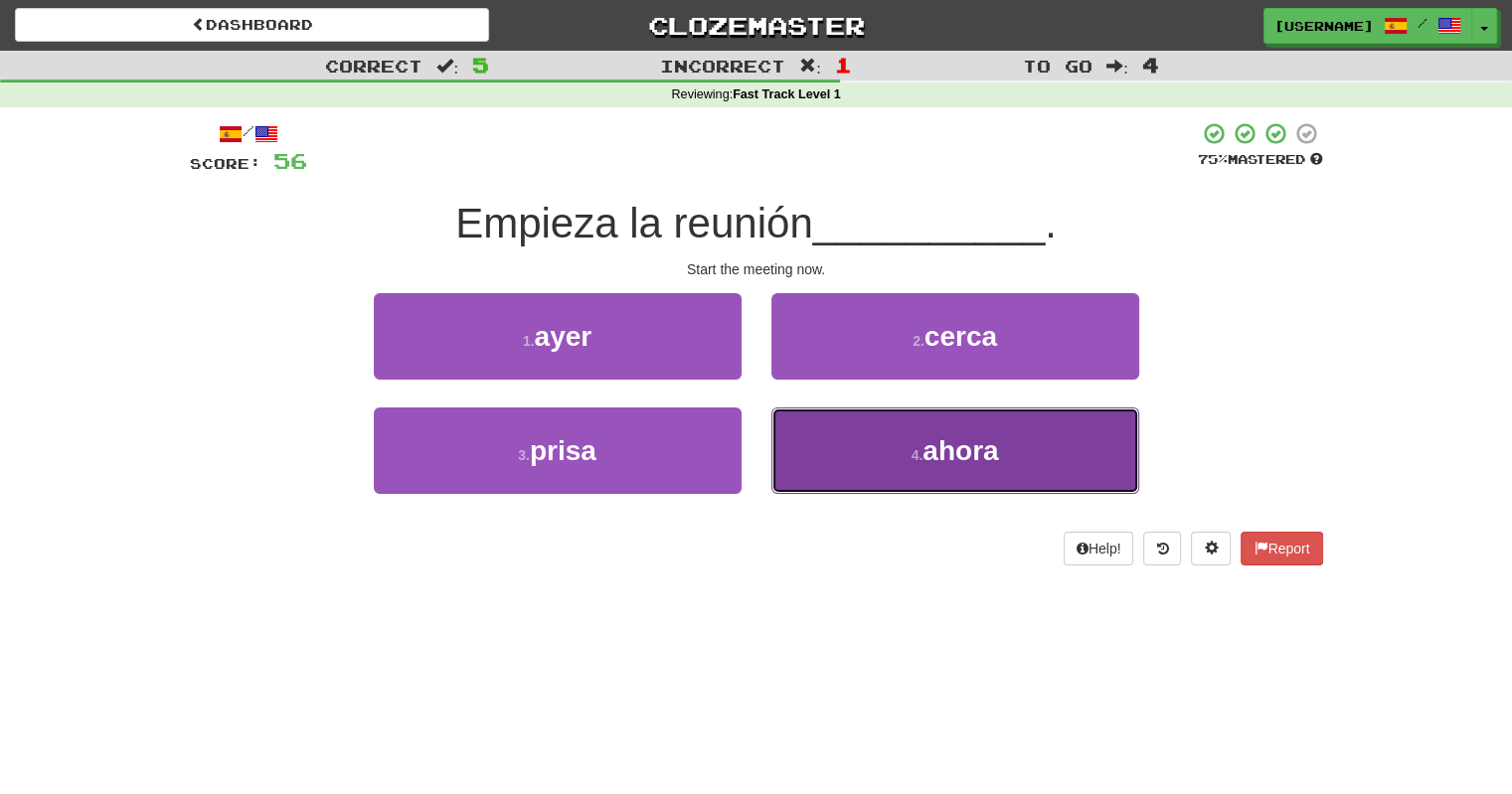 click on "4 .  ahora" at bounding box center [955, 450] 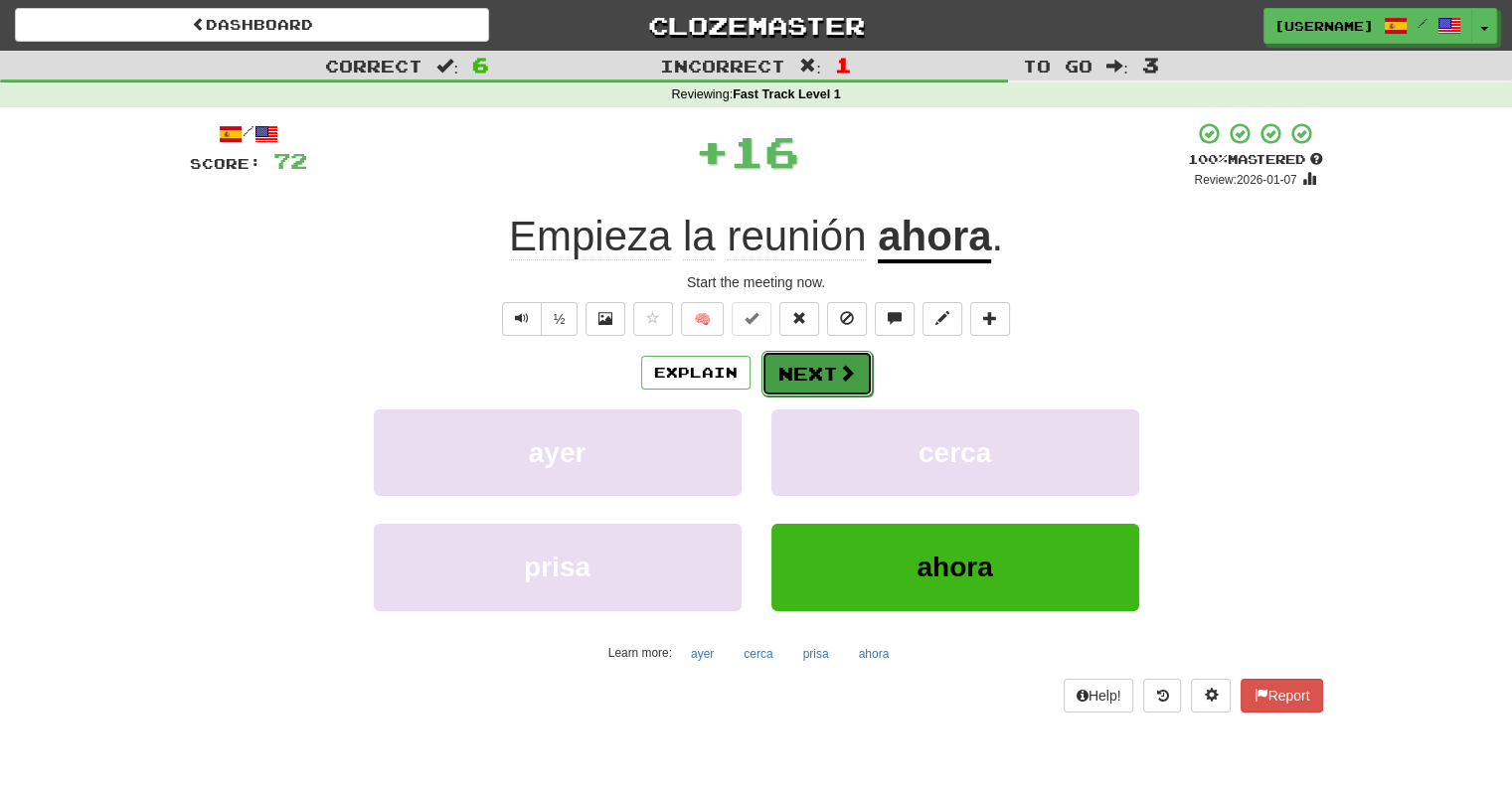 click on "Next" at bounding box center (817, 374) 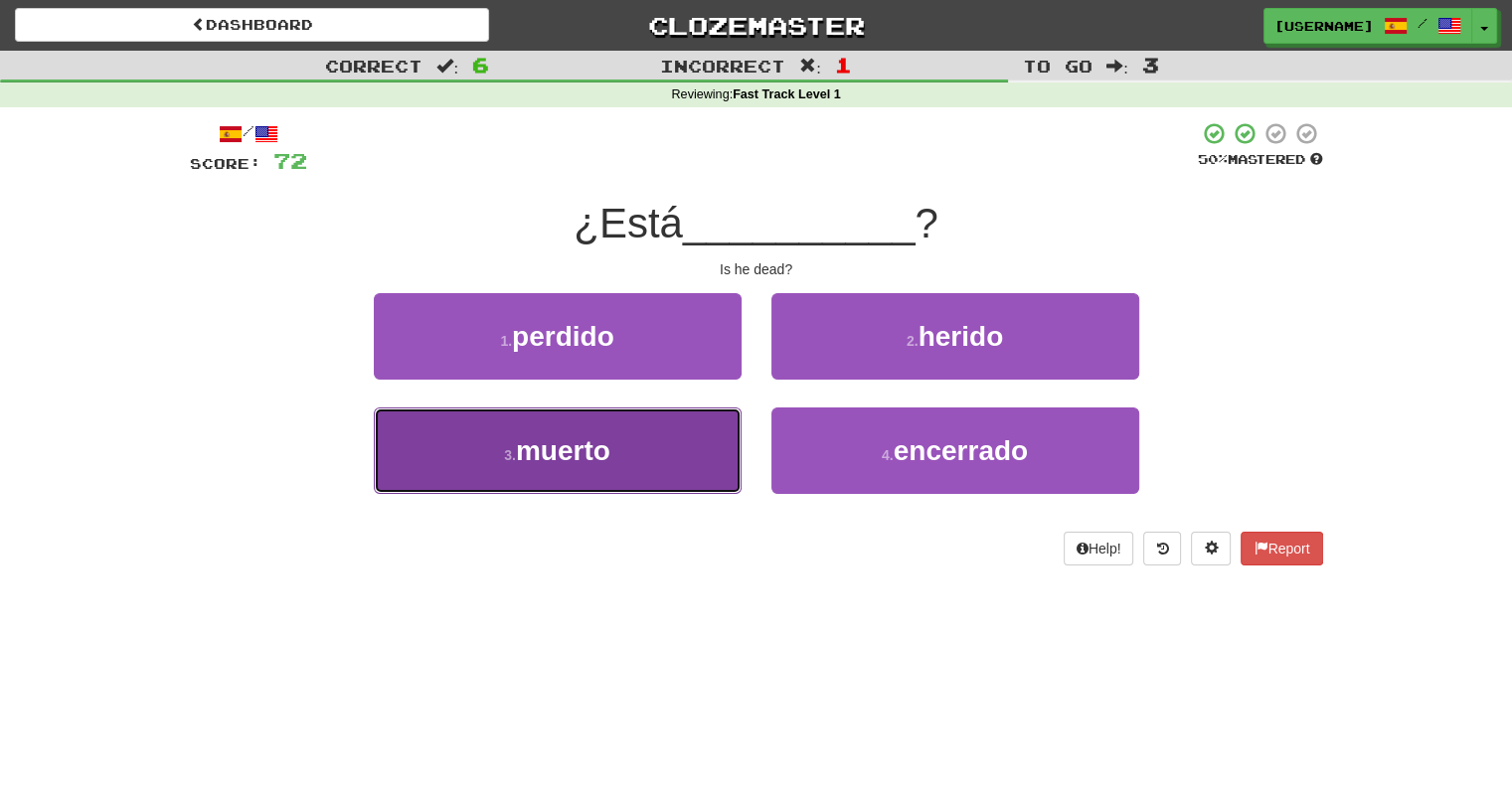 click on "muerto" at bounding box center [563, 450] 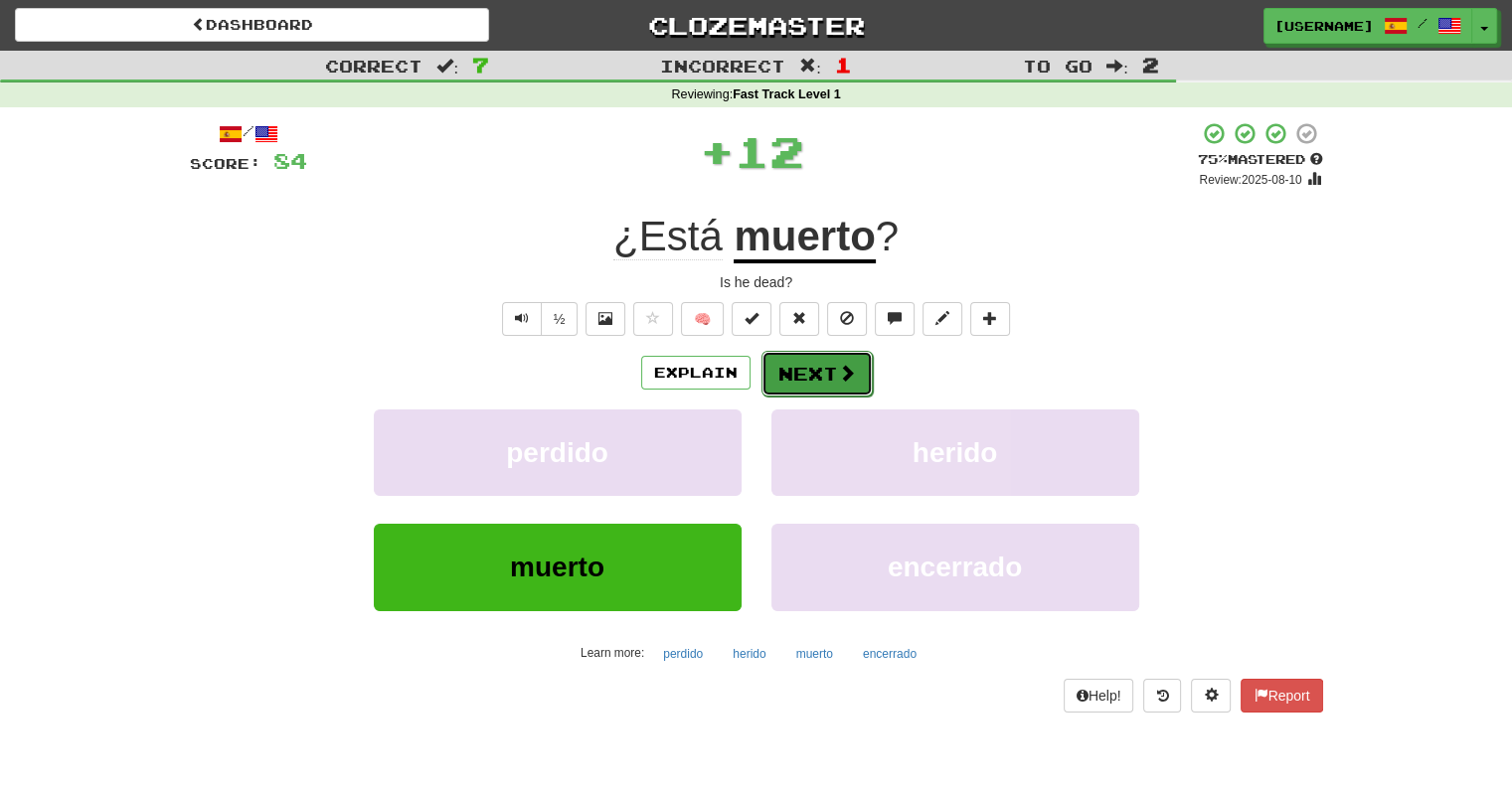 click on "Next" at bounding box center [817, 374] 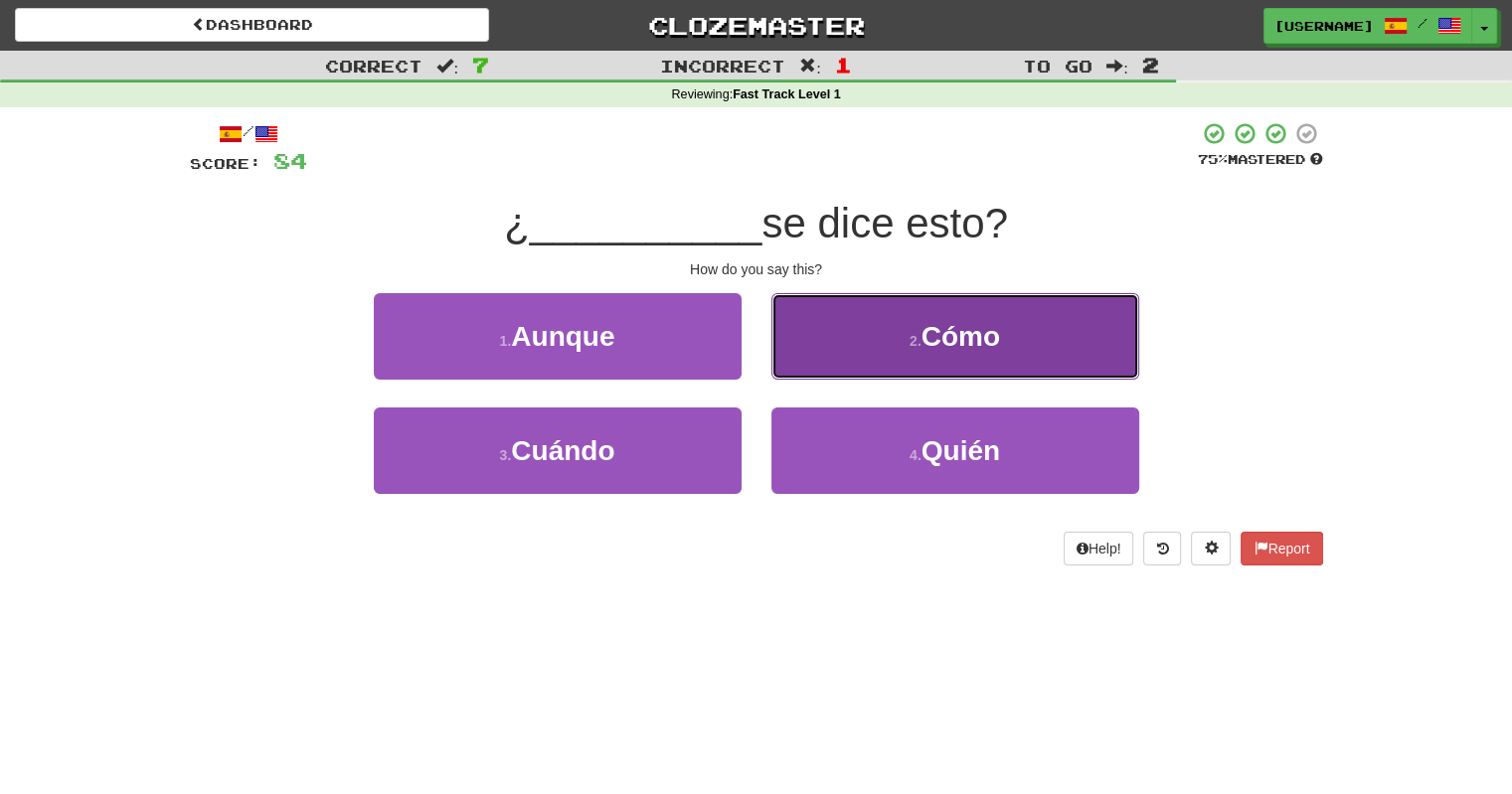click on "2 .  Cómo" at bounding box center [955, 336] 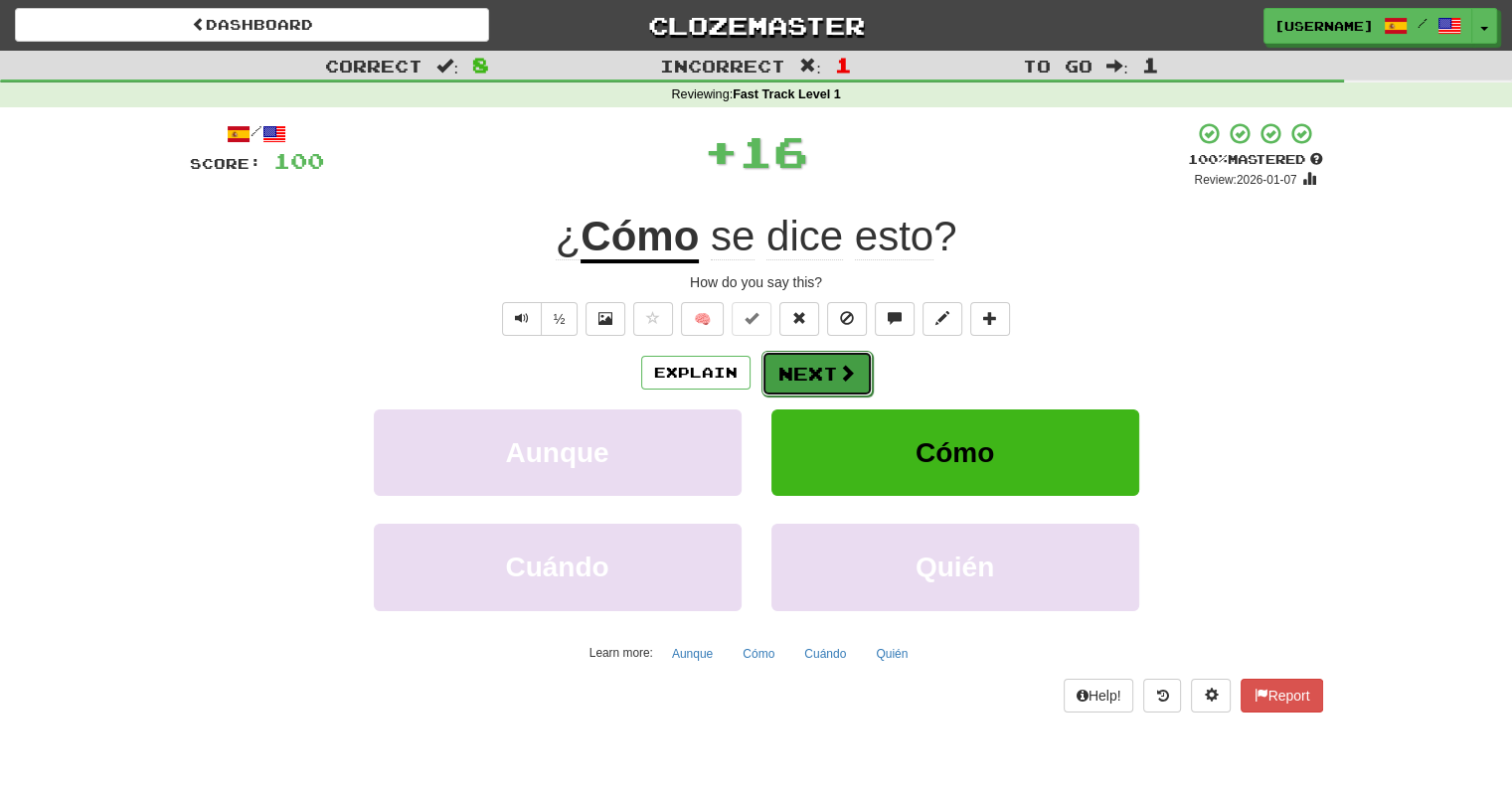 click on "Next" at bounding box center (817, 374) 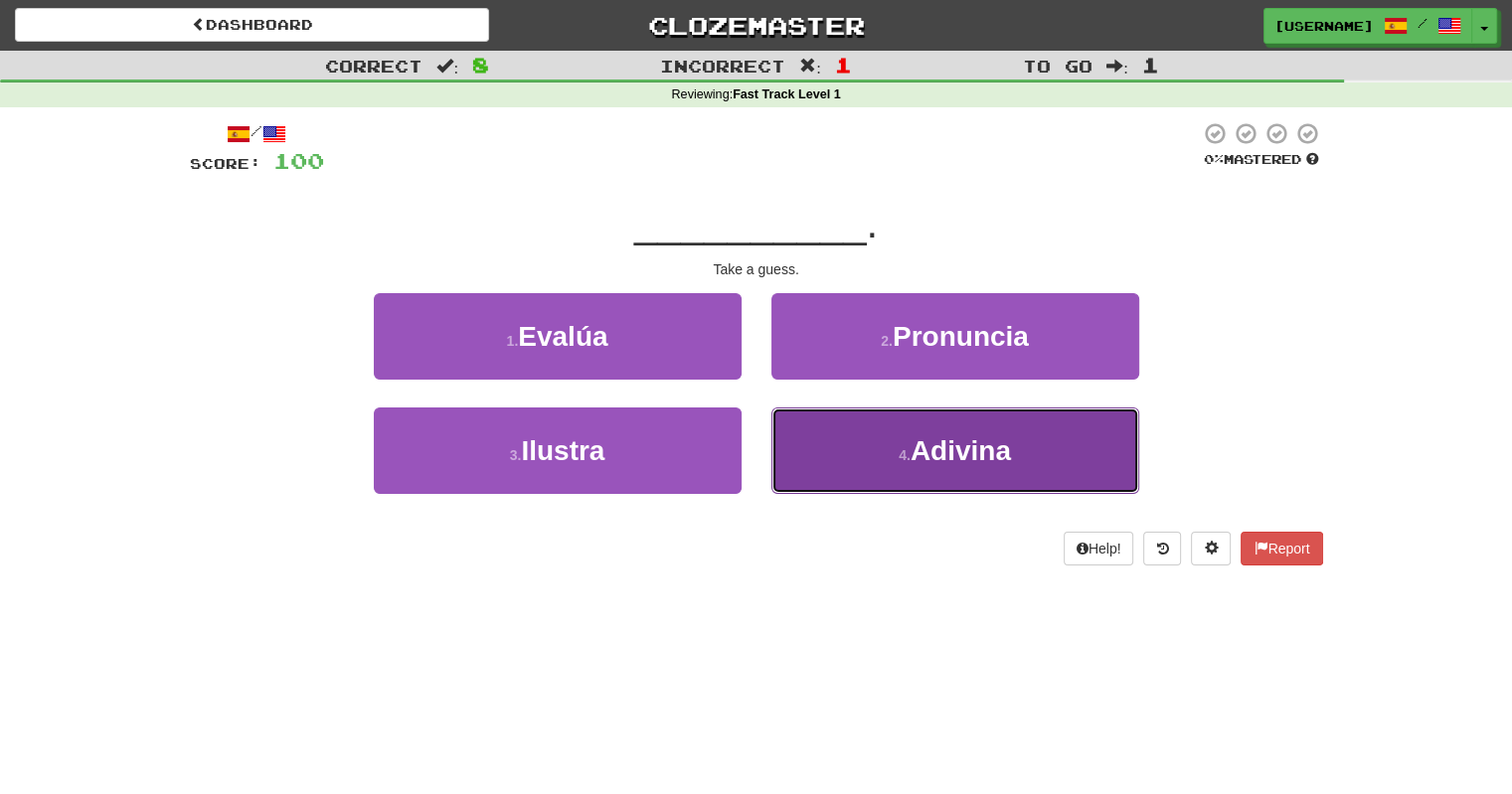 click on "4 .  Adivina" at bounding box center [955, 450] 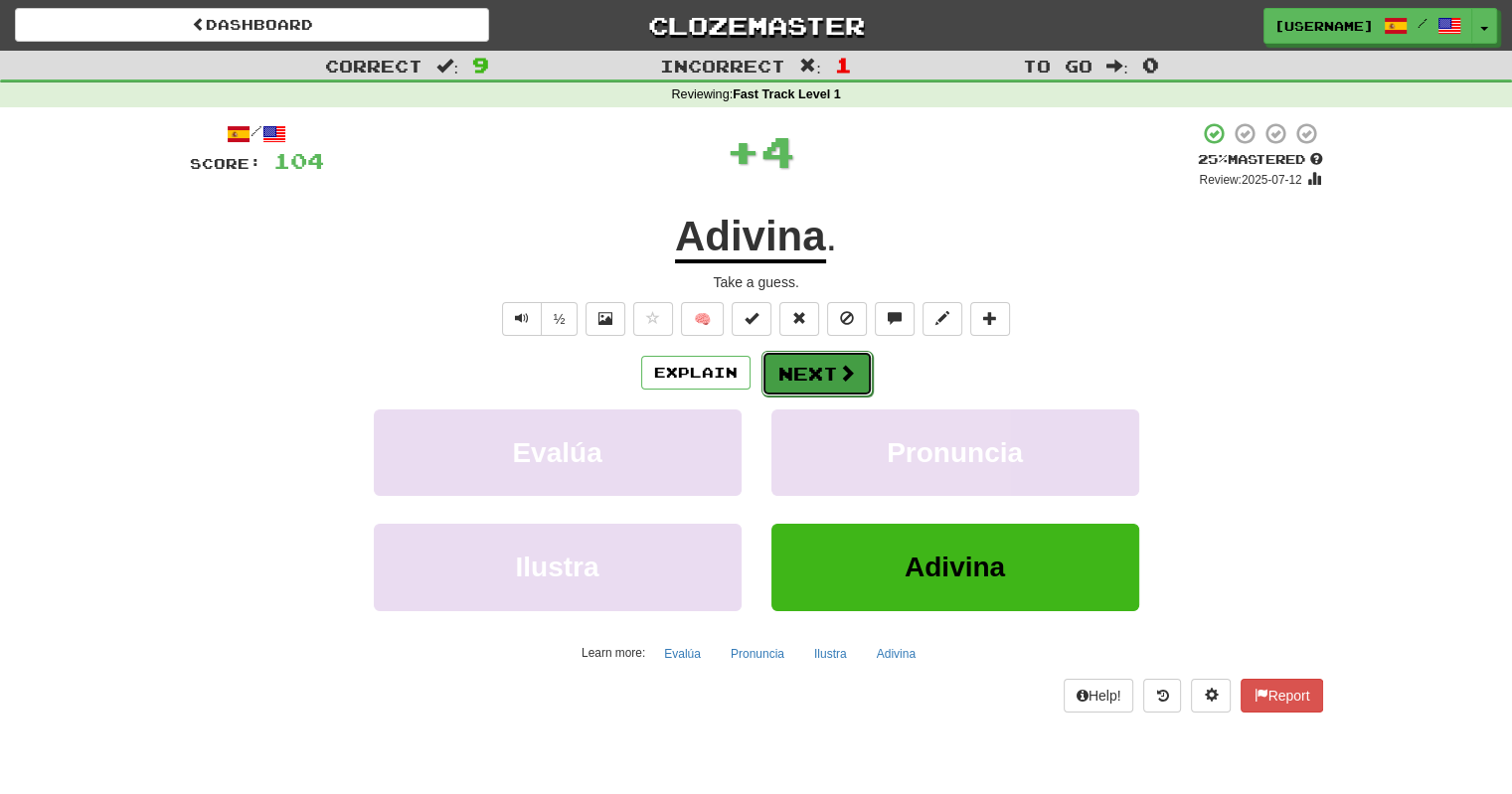 click on "Next" at bounding box center [817, 374] 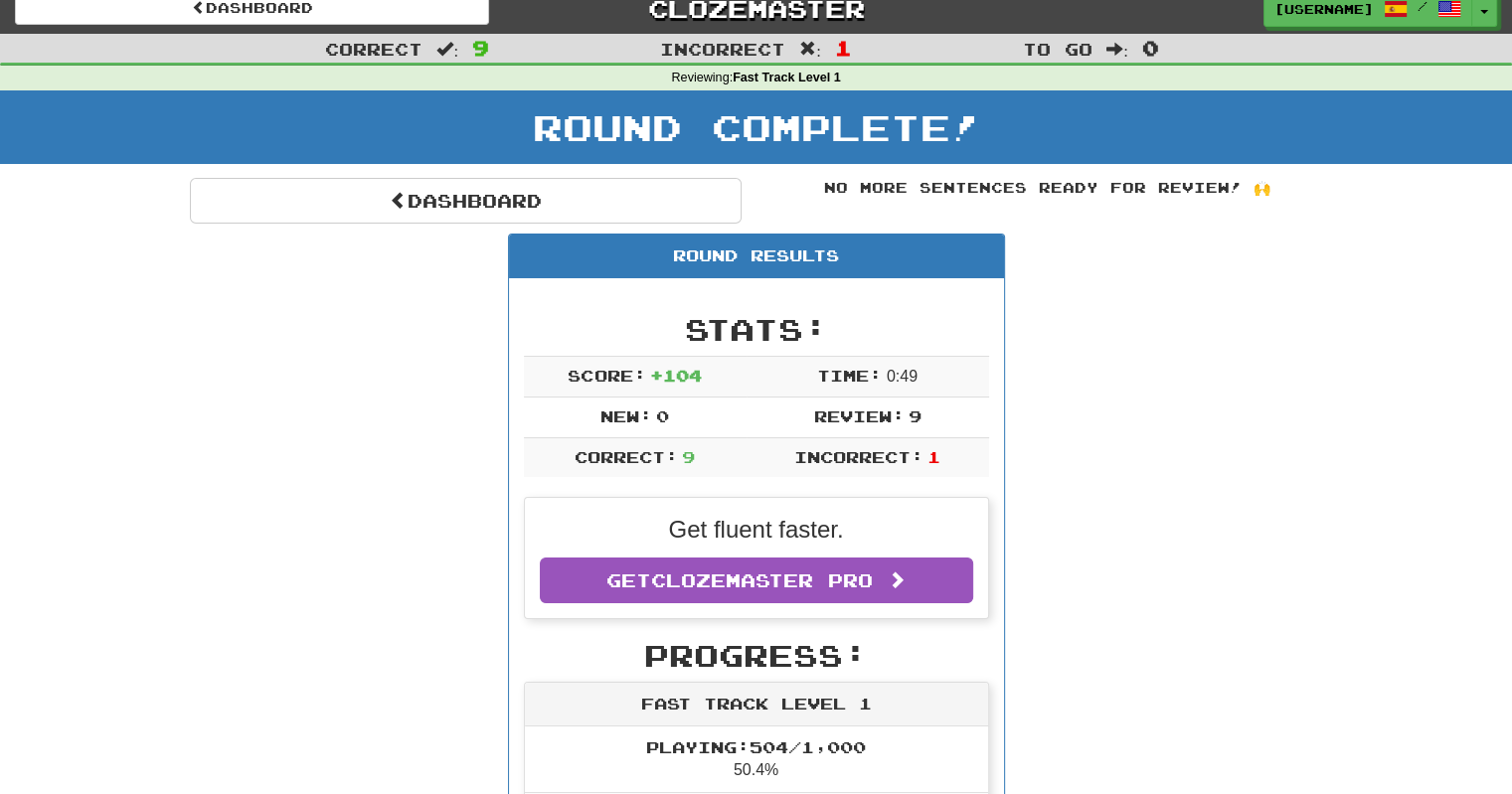 scroll, scrollTop: 0, scrollLeft: 0, axis: both 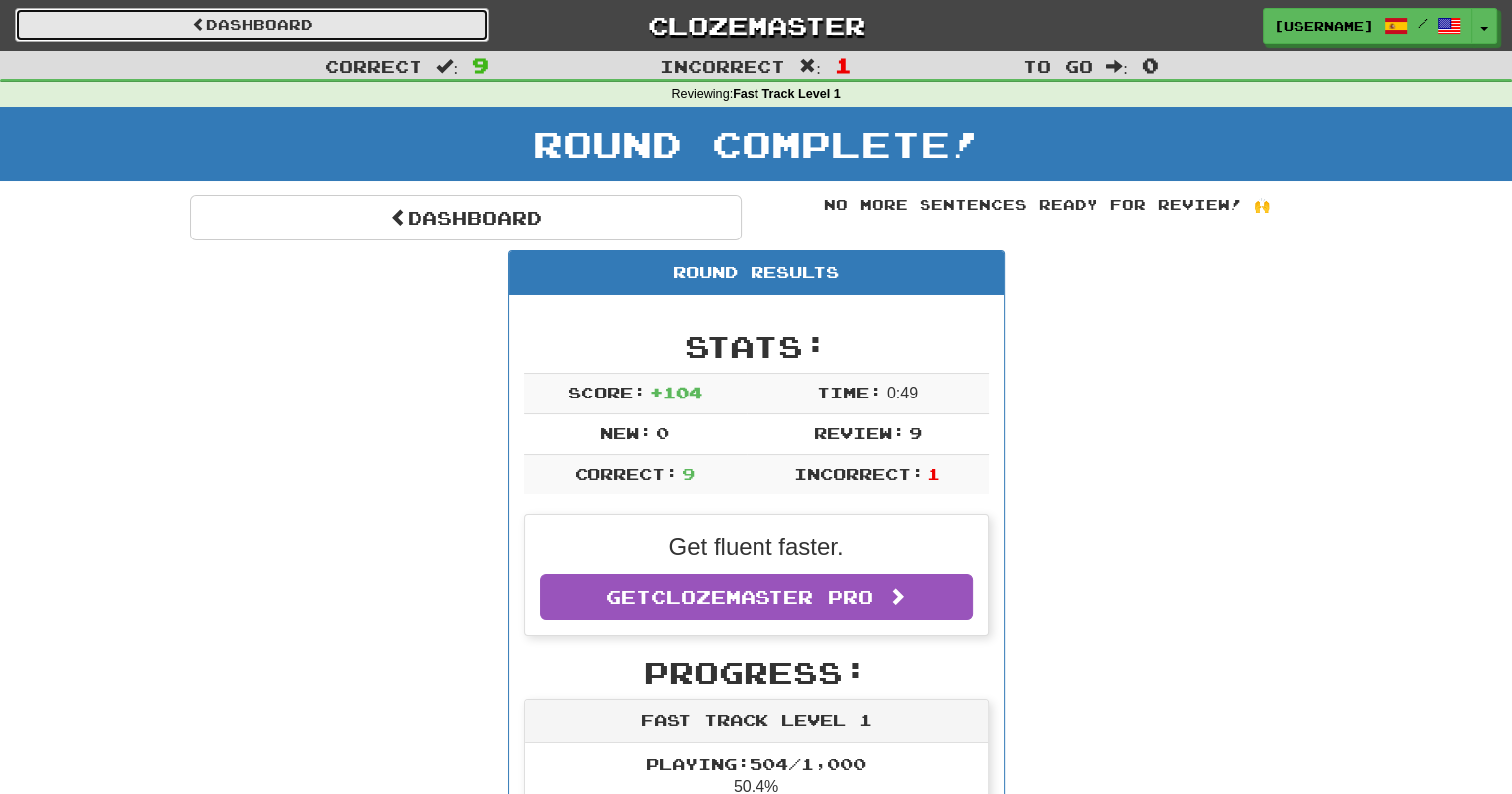 click on "Dashboard" at bounding box center (252, 25) 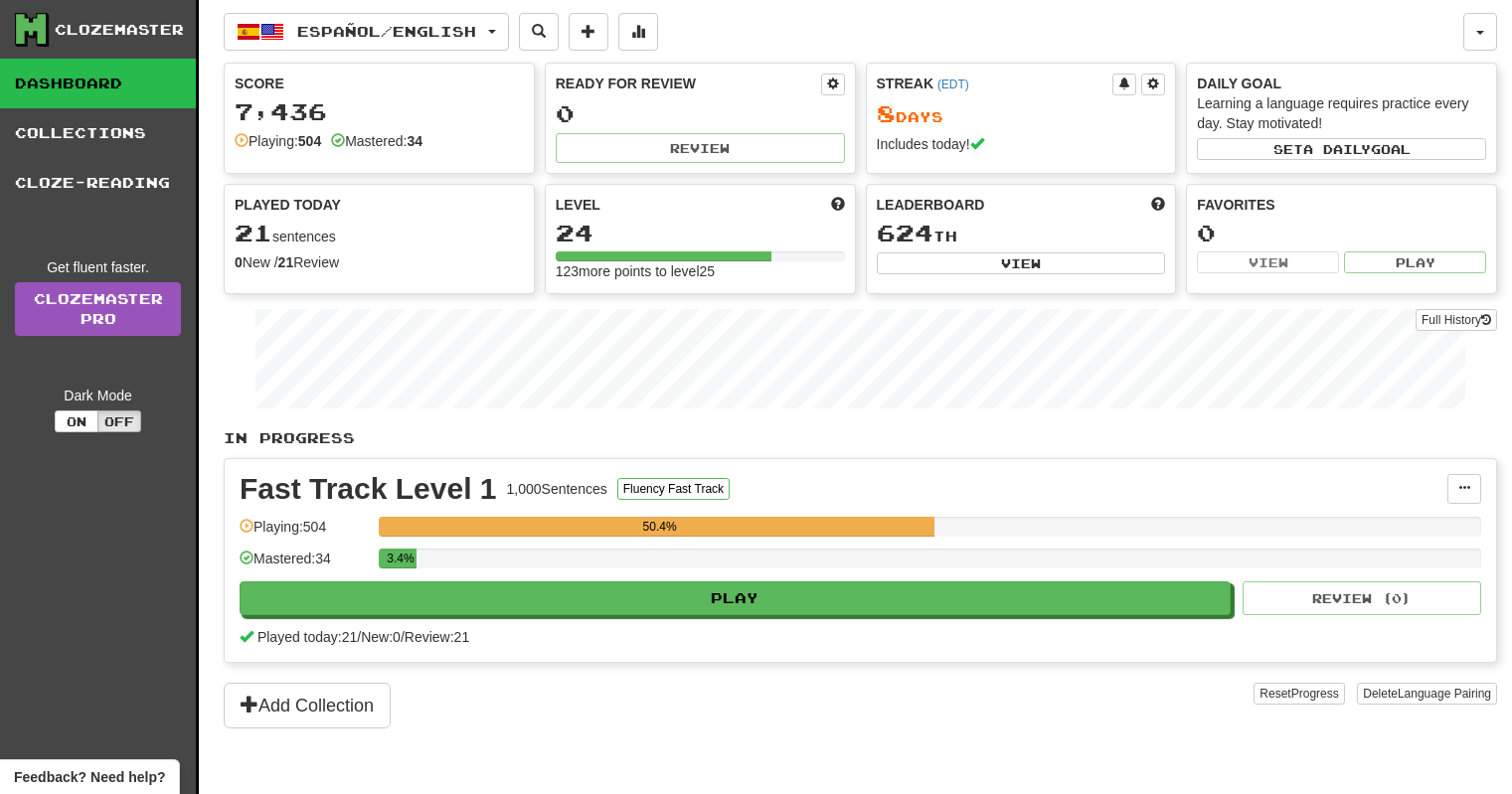 scroll, scrollTop: 0, scrollLeft: 0, axis: both 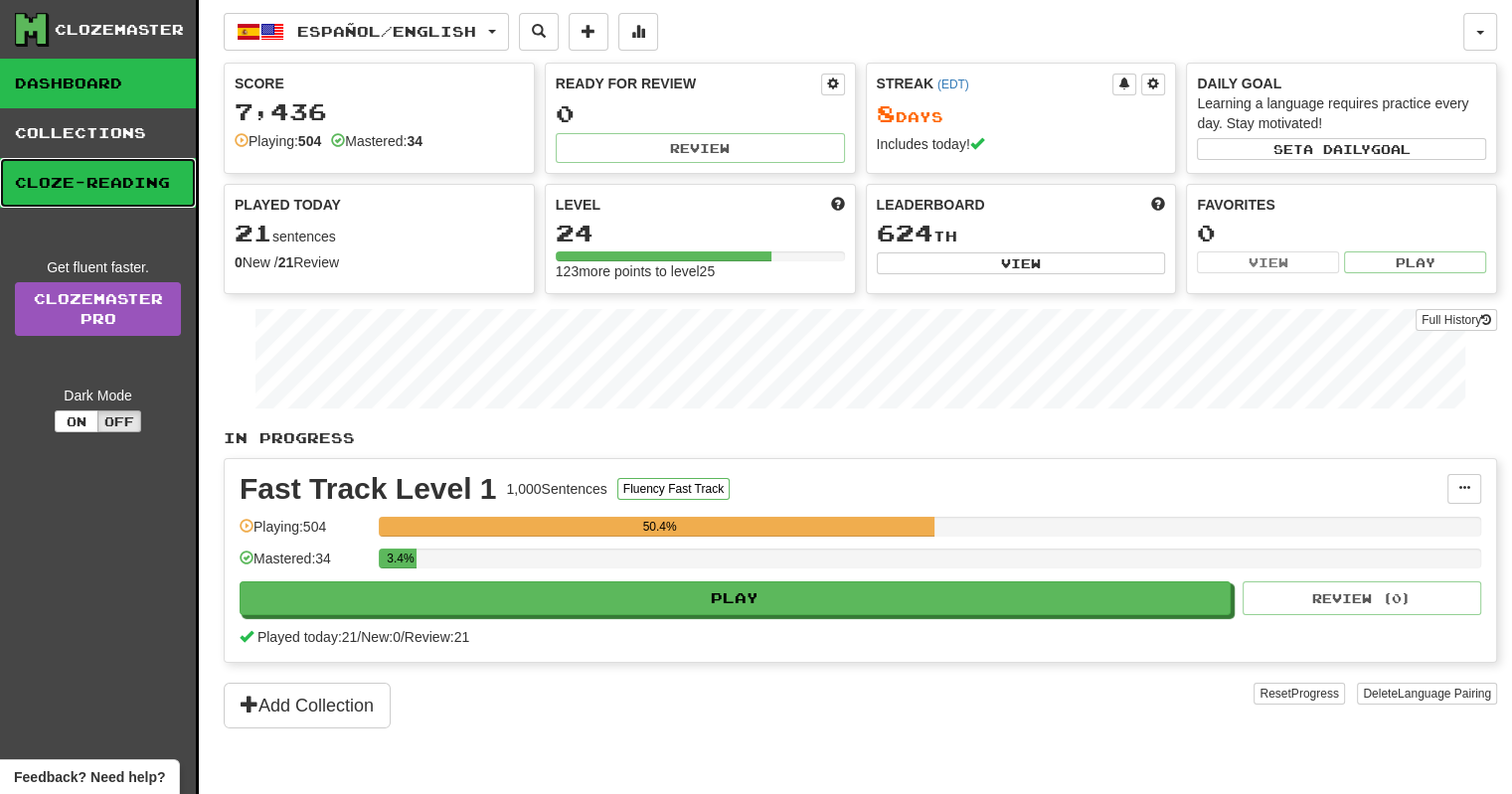 click on "Cloze-Reading" at bounding box center [97, 183] 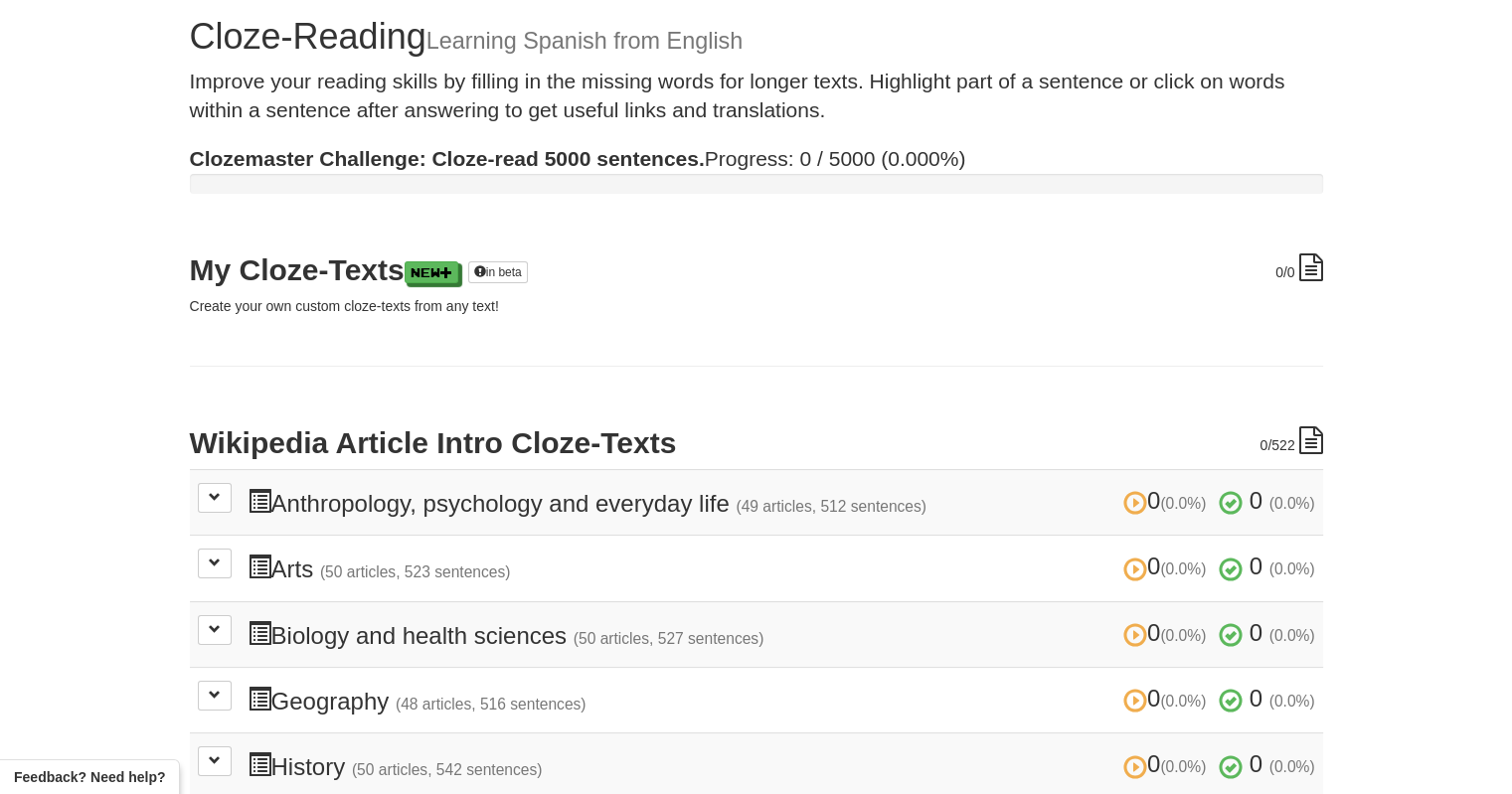 scroll, scrollTop: 0, scrollLeft: 0, axis: both 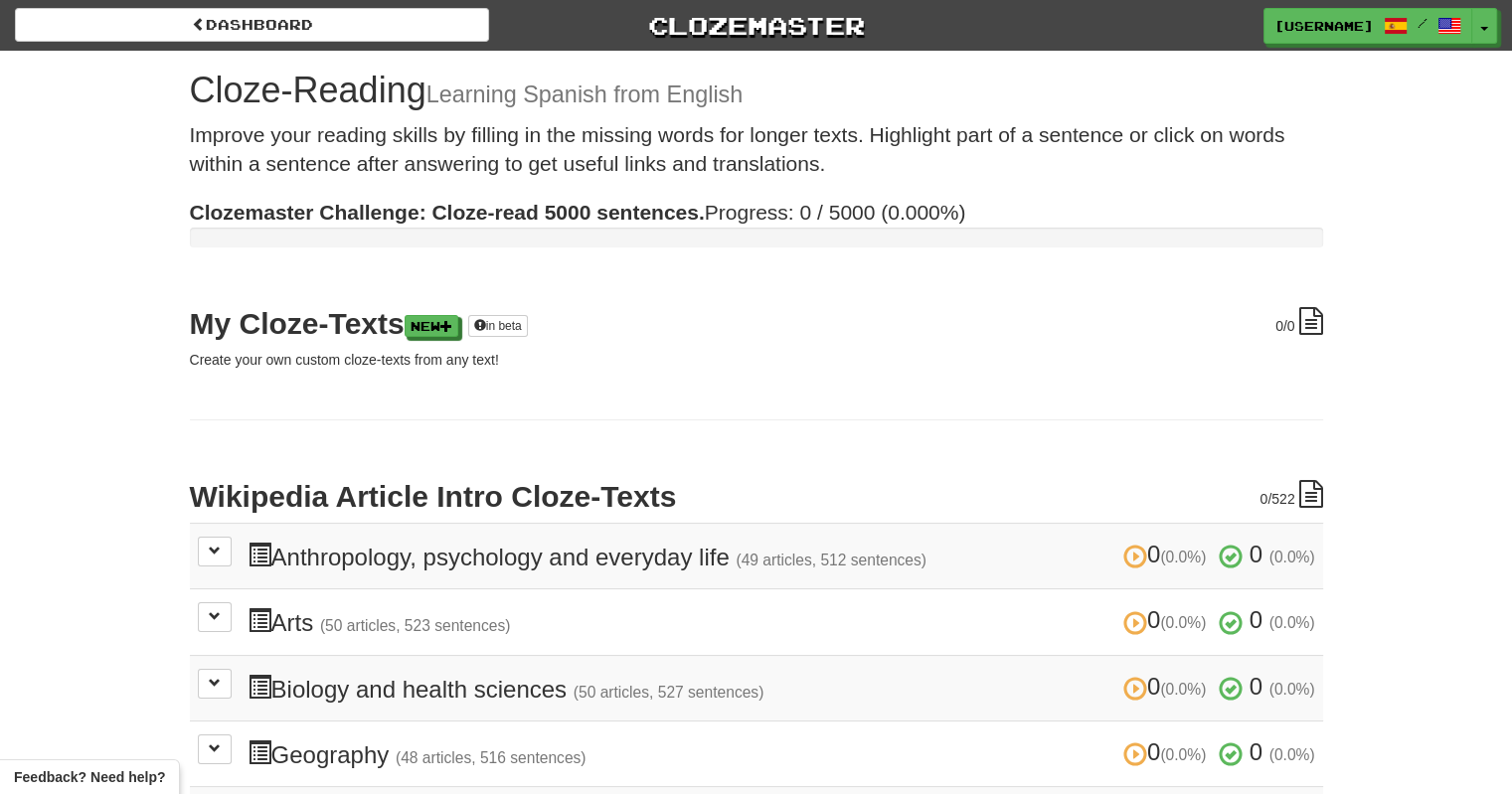 click on "0 /0
My Cloze-Texts
New
in beta
Create your own custom cloze-texts from any text!
0 /522
Wikipedia Article Intro Cloze-Texts
0
(0.0%)
0
(0.0%)
Anthropology, psychology and everyday life
(49 articles, 512 sentences)
0
(0.0%)
0
(0.0%)
Loading...
0
(0.0%)
0
(0.0%)
Arts
(50 articles, 523 sentences)
0
(0.0%)
0
(0.0%)
Loading...
0
(0.0%)
0
(0.0%)
Biology and health sciences
(50 articles, 527 sentences)
0
(0.0%)
0
(0.0%)
Loading...
0
(0.0%)
0
(0.0%)
Geography
(48 articles, 516 sentences)
0
(0.0%)
0
(0.0%)
Loading...
0
(0.0%)
0
(0.0%)
History
(50 articles, 542 sentences)
0
(0.0%)
0
(0.0%)" at bounding box center [756, 777] 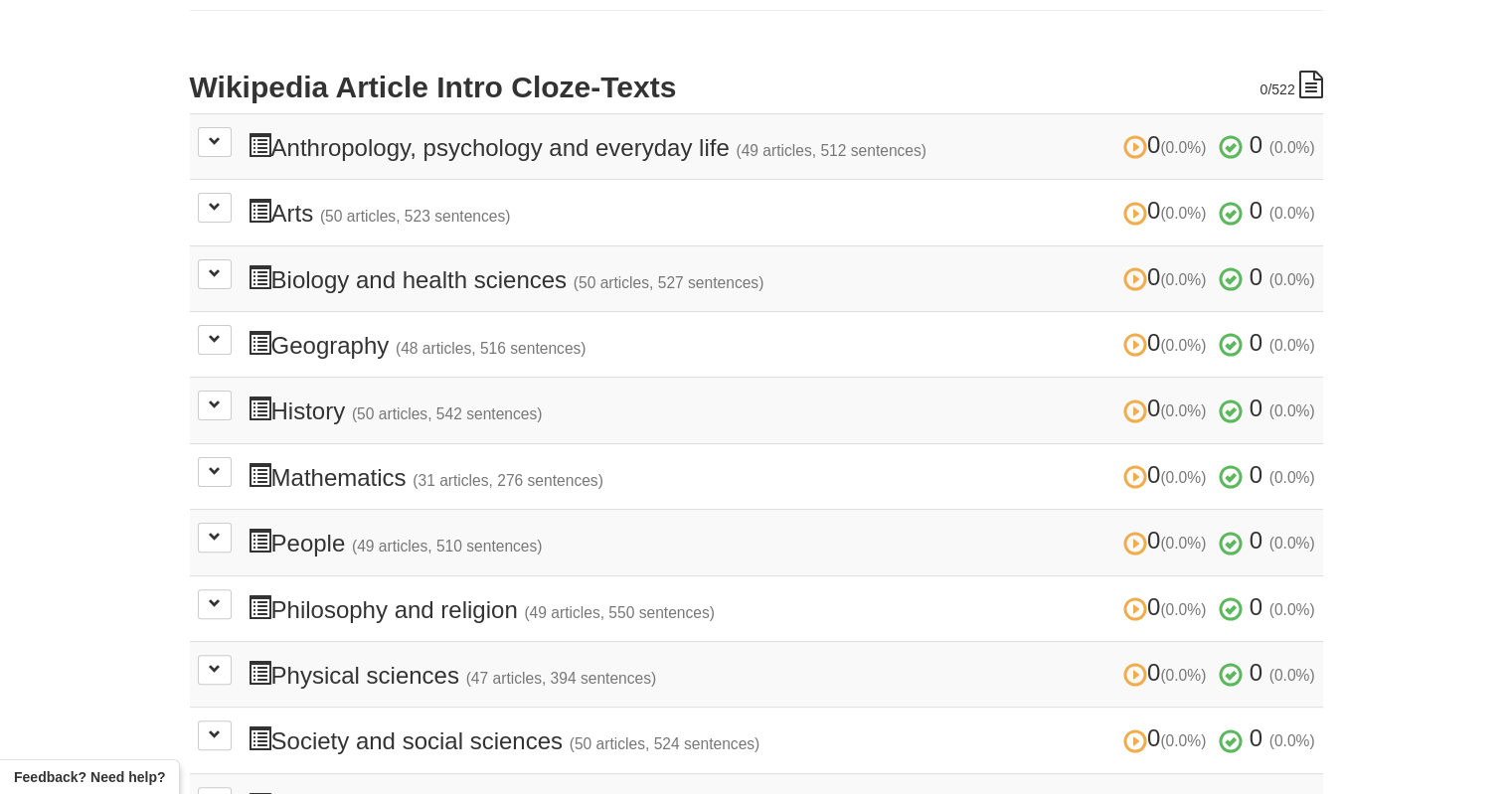 scroll, scrollTop: 397, scrollLeft: 0, axis: vertical 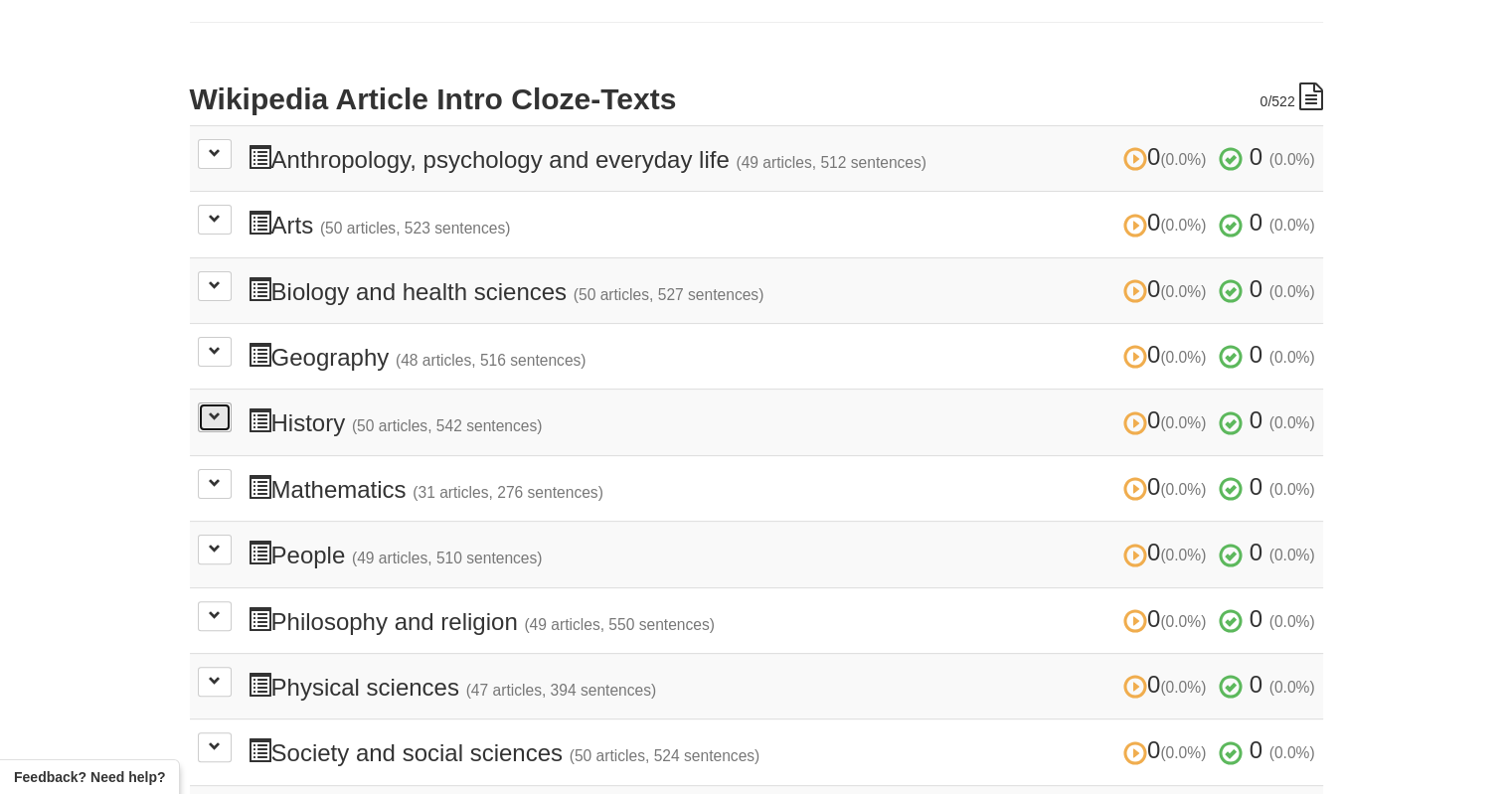 click at bounding box center (215, 416) 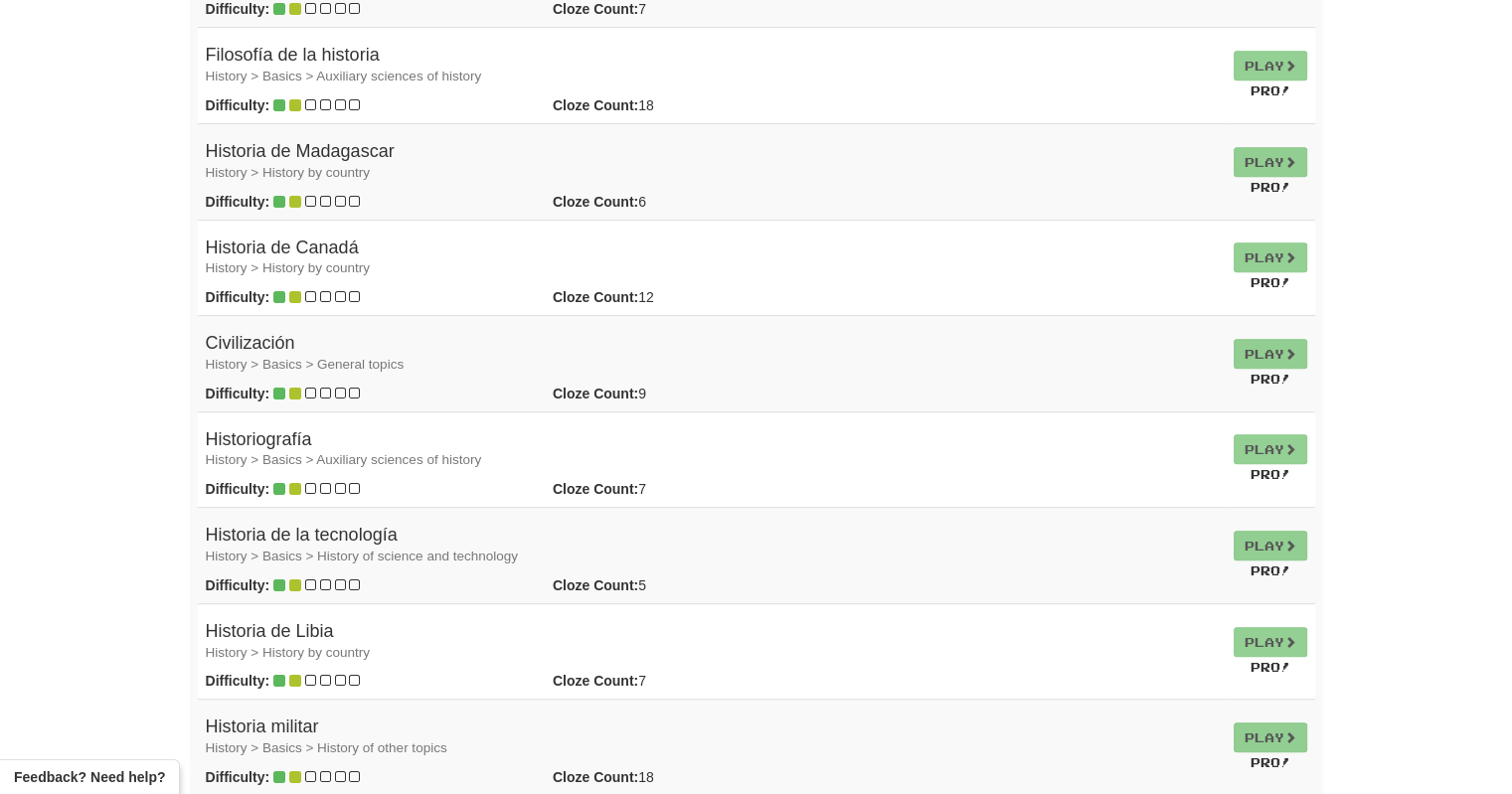 scroll, scrollTop: 994, scrollLeft: 0, axis: vertical 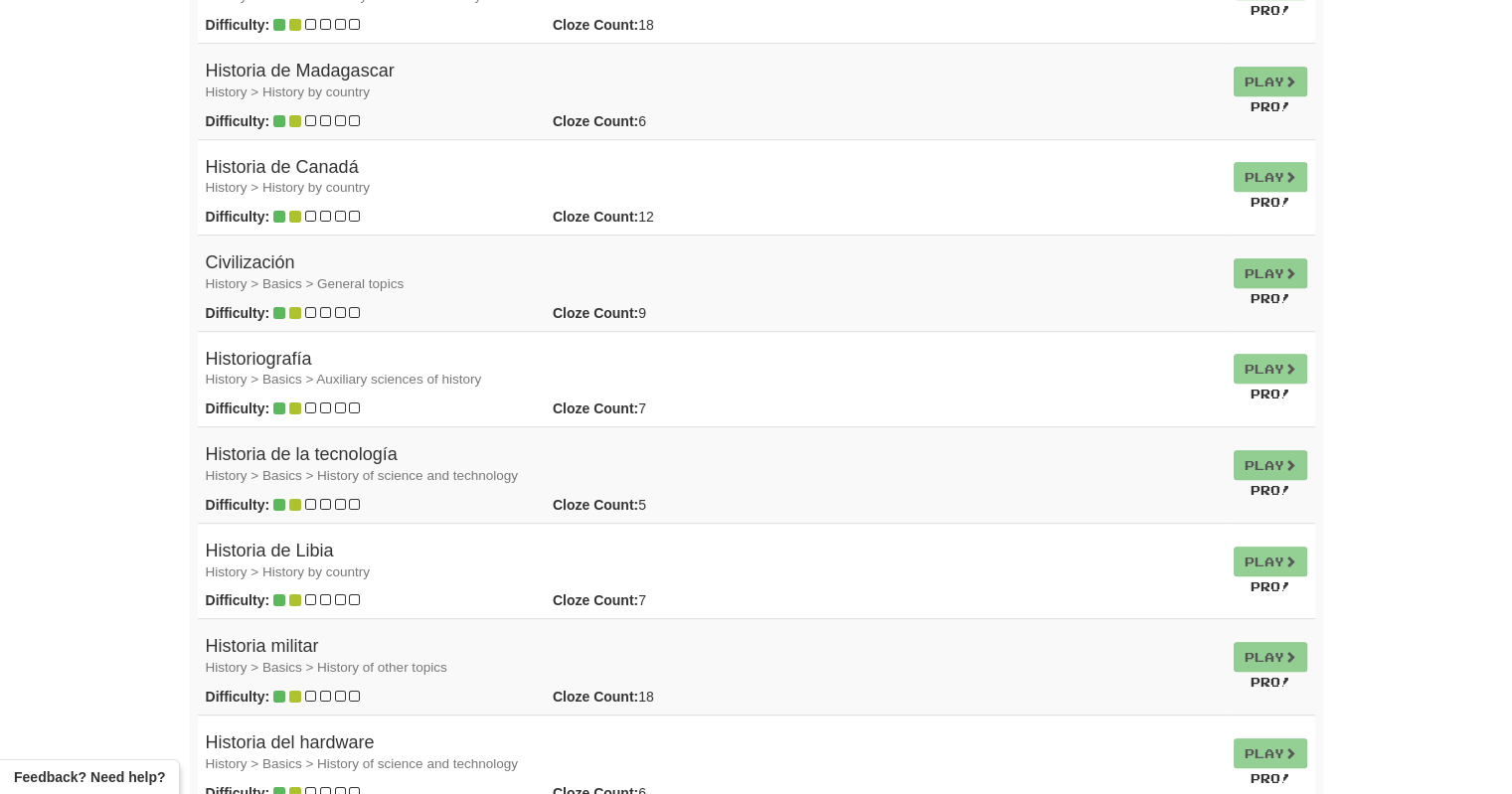 click on "Play
Pro!" at bounding box center [1270, 475] 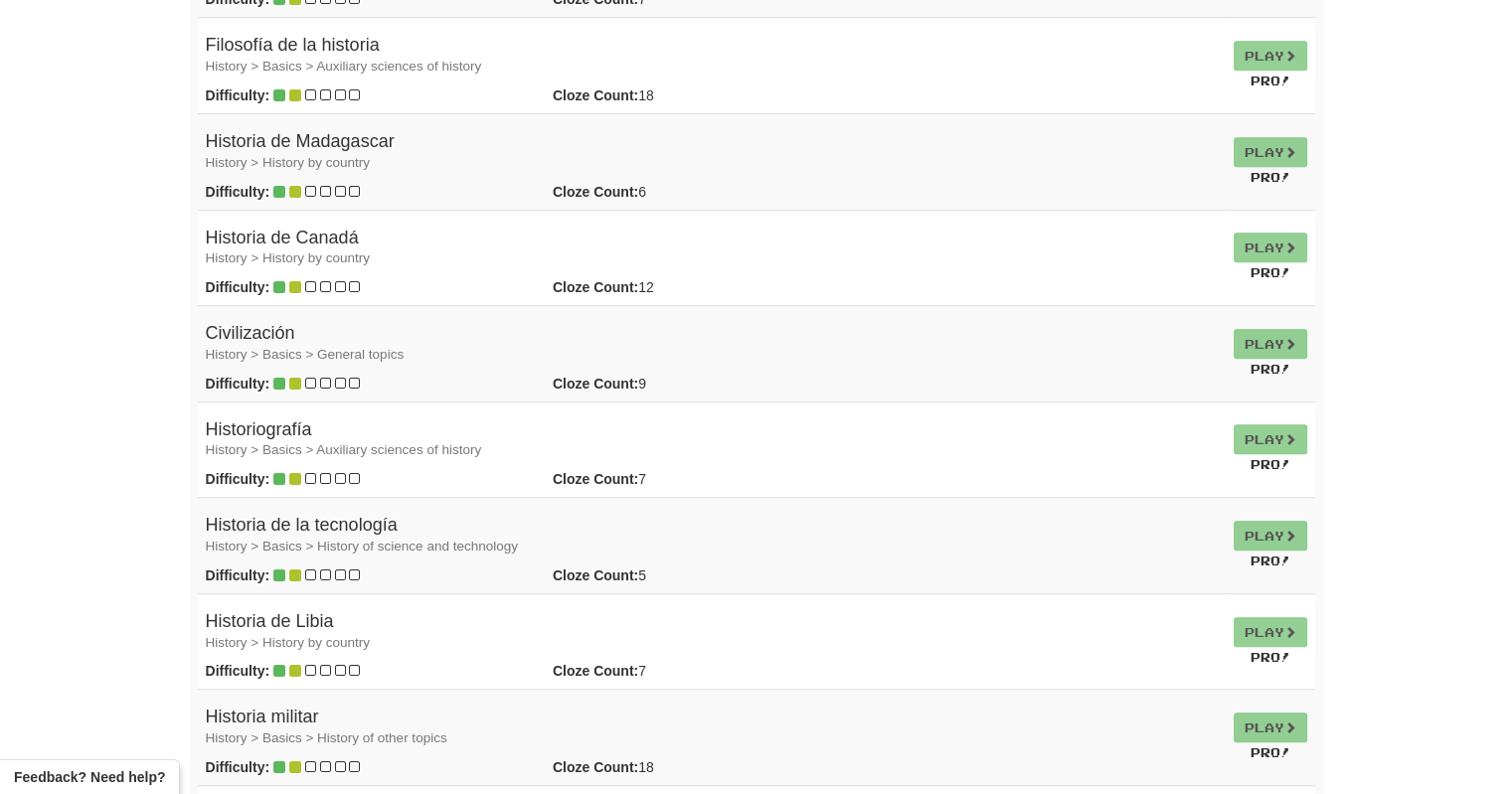 scroll, scrollTop: 894, scrollLeft: 0, axis: vertical 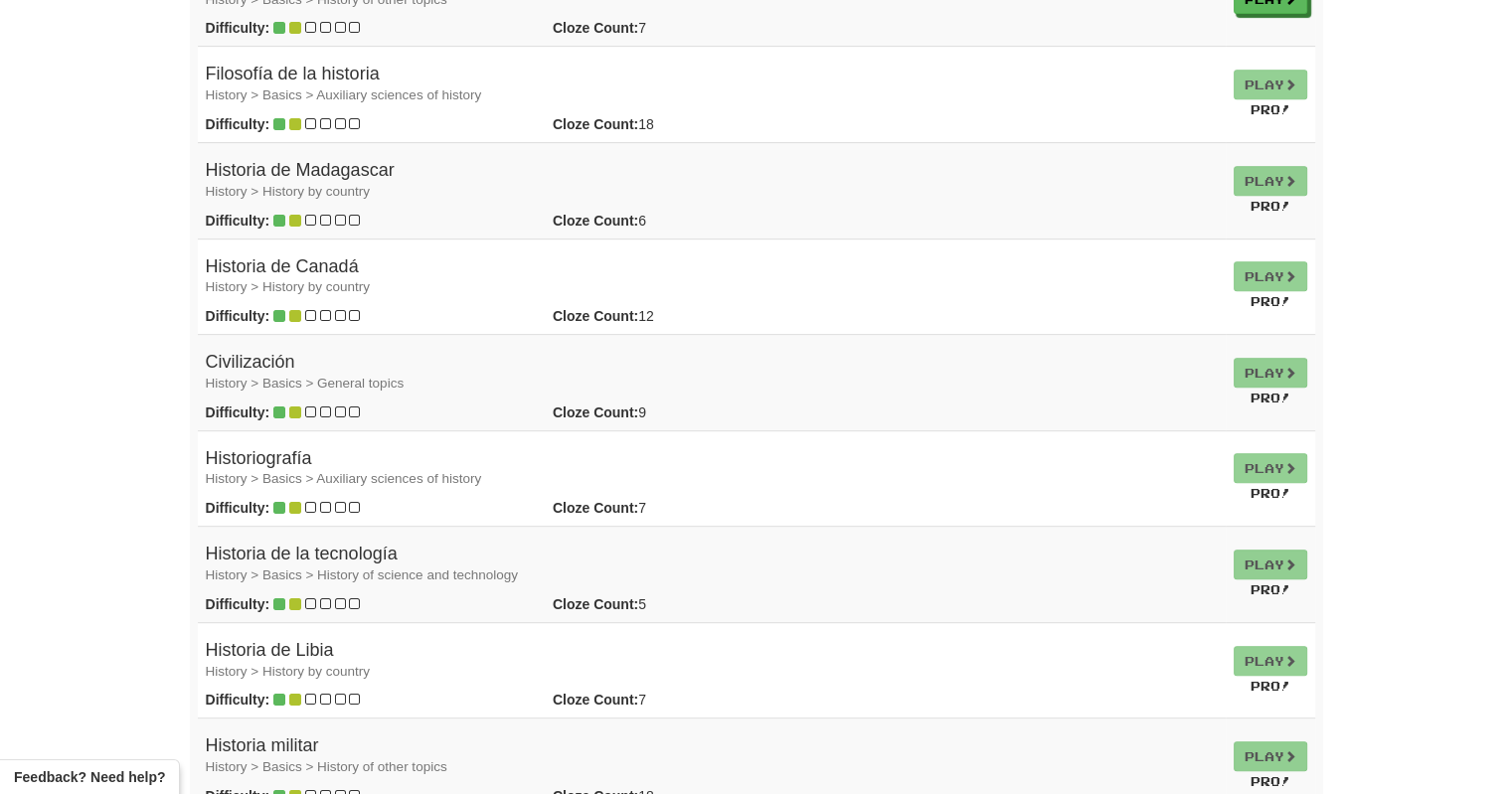 click on "Historia de la tecnología
History > Basics > History of science and technology" at bounding box center (712, 564) 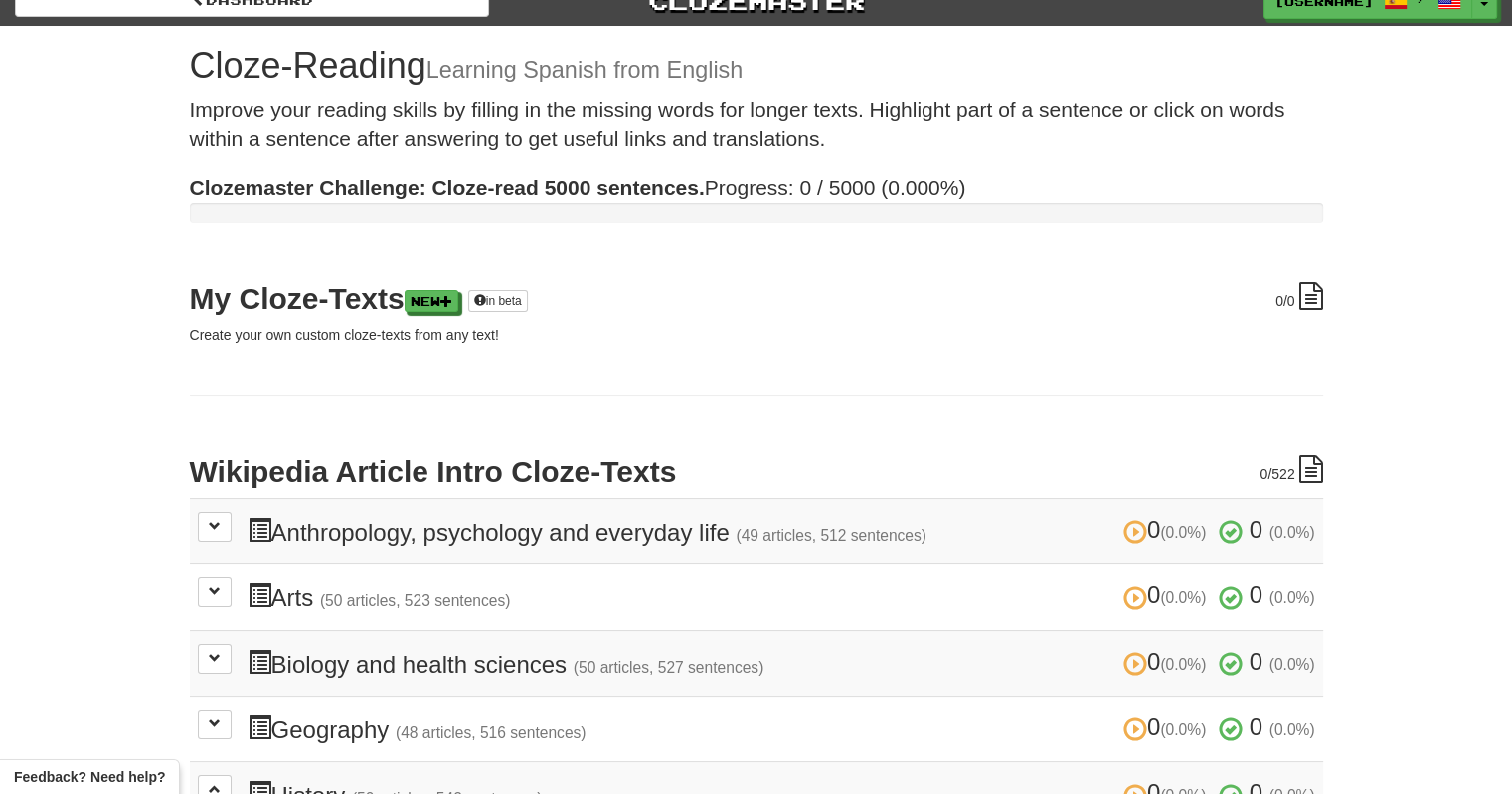 scroll, scrollTop: 0, scrollLeft: 0, axis: both 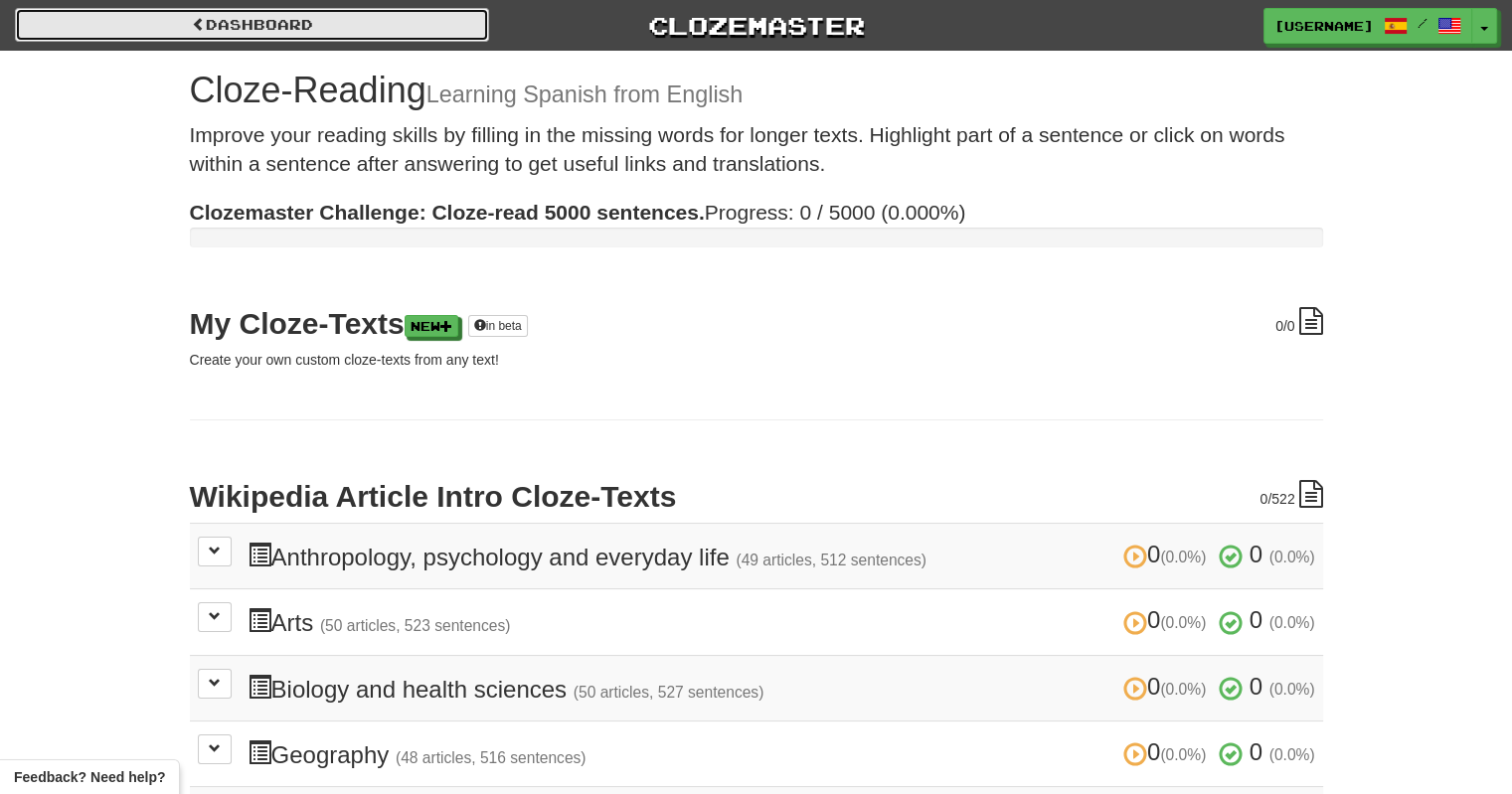 click on "Dashboard" at bounding box center (252, 25) 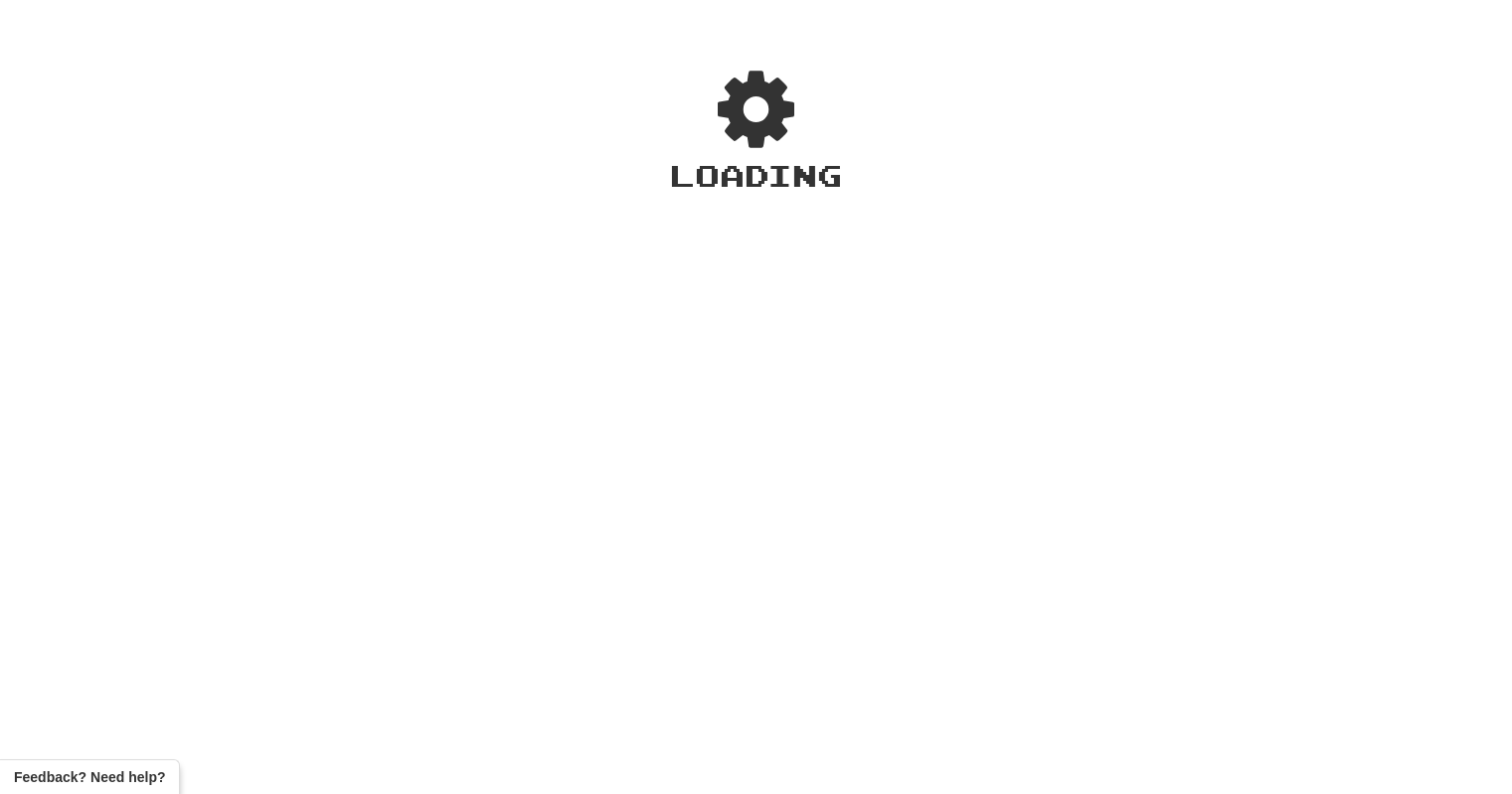 scroll, scrollTop: 0, scrollLeft: 0, axis: both 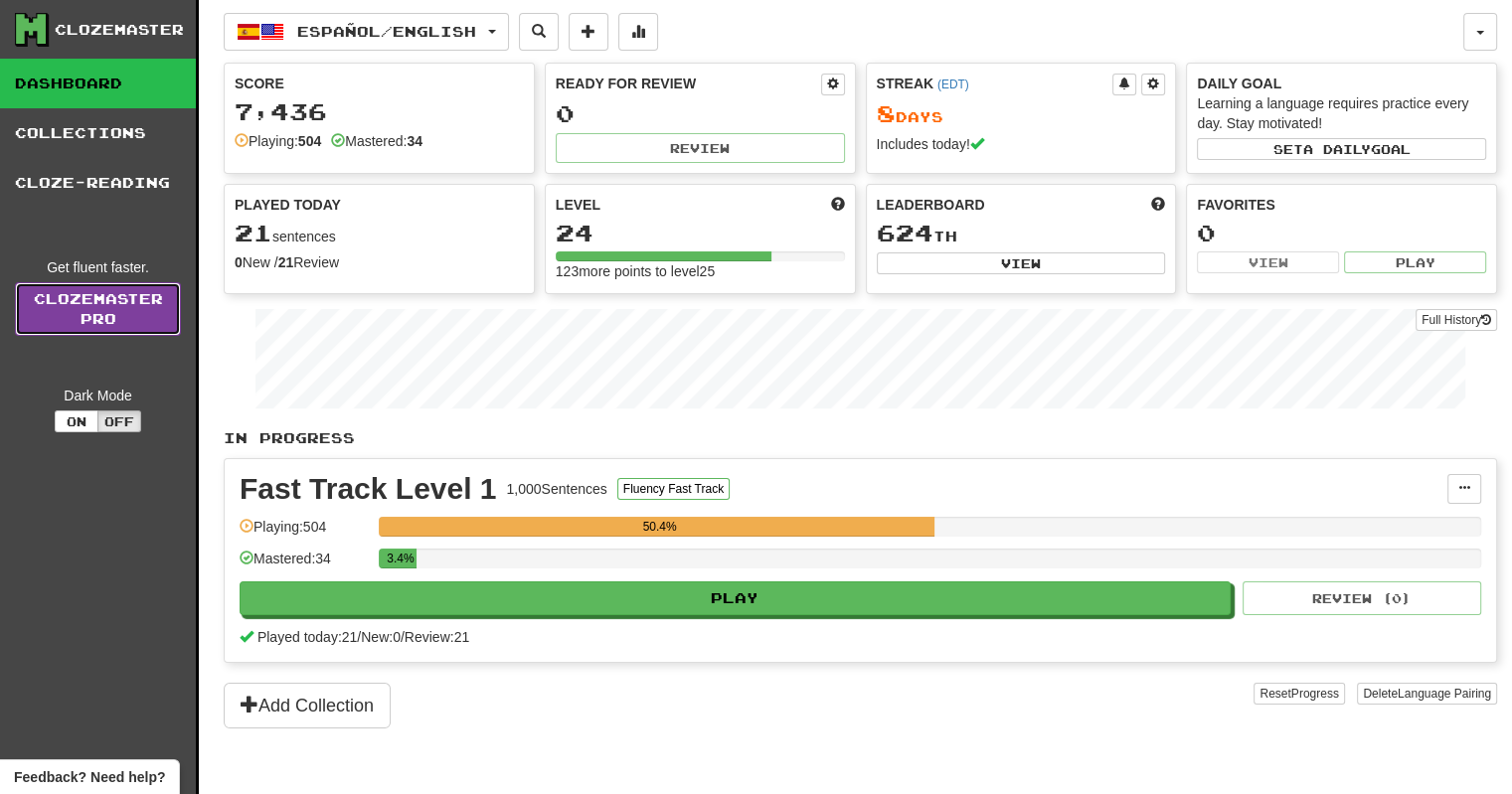click on "Clozemaster Pro" at bounding box center (97, 309) 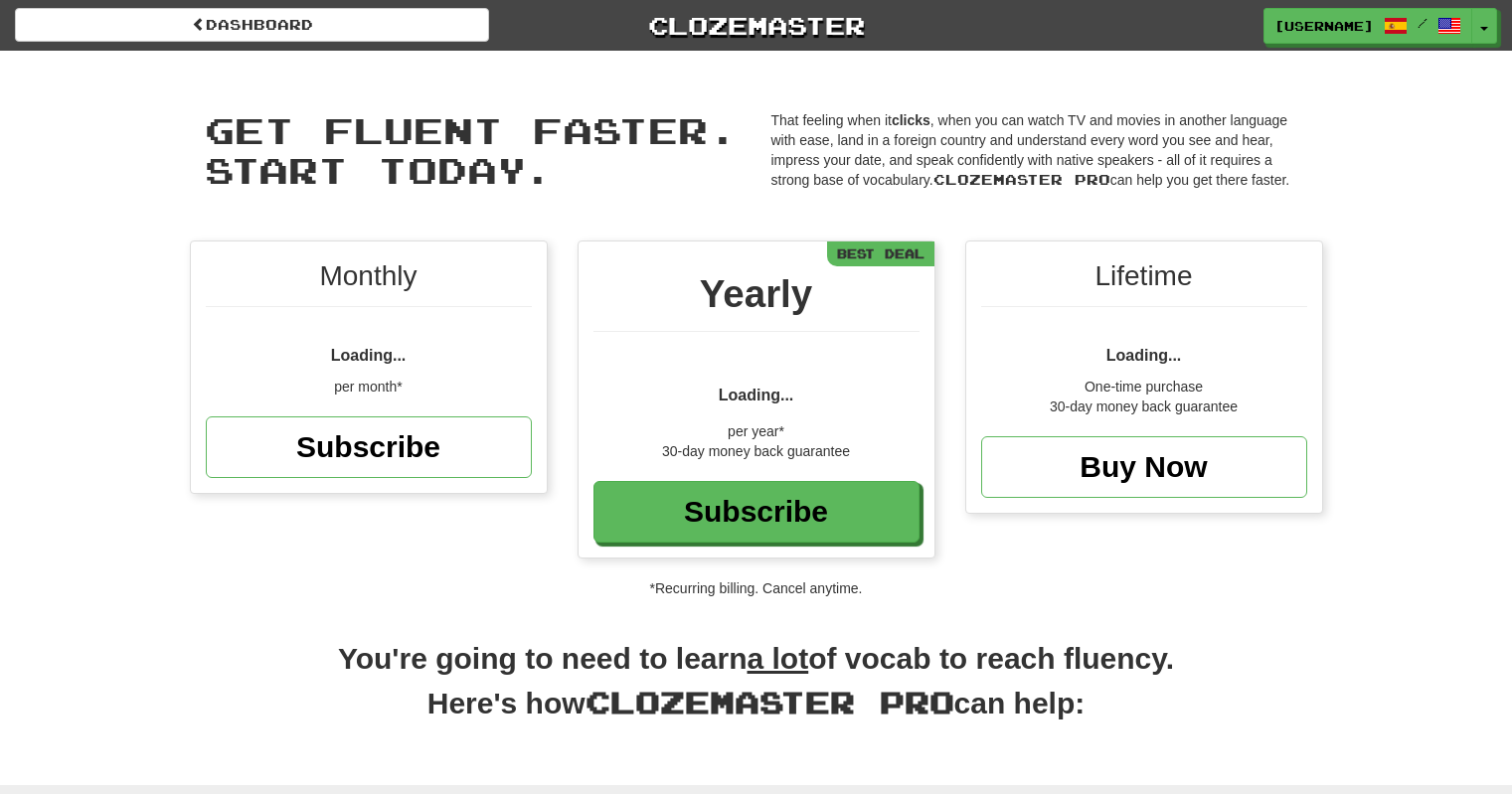 scroll, scrollTop: 0, scrollLeft: 0, axis: both 